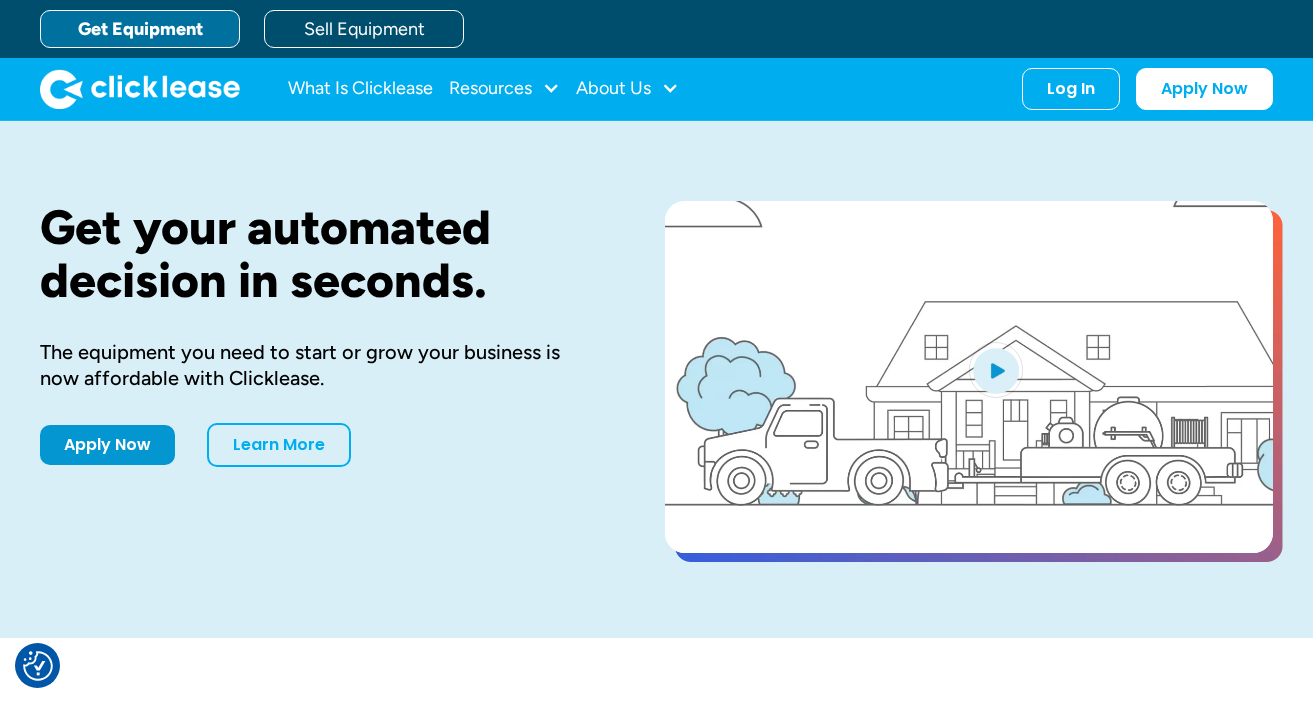 scroll, scrollTop: 0, scrollLeft: 0, axis: both 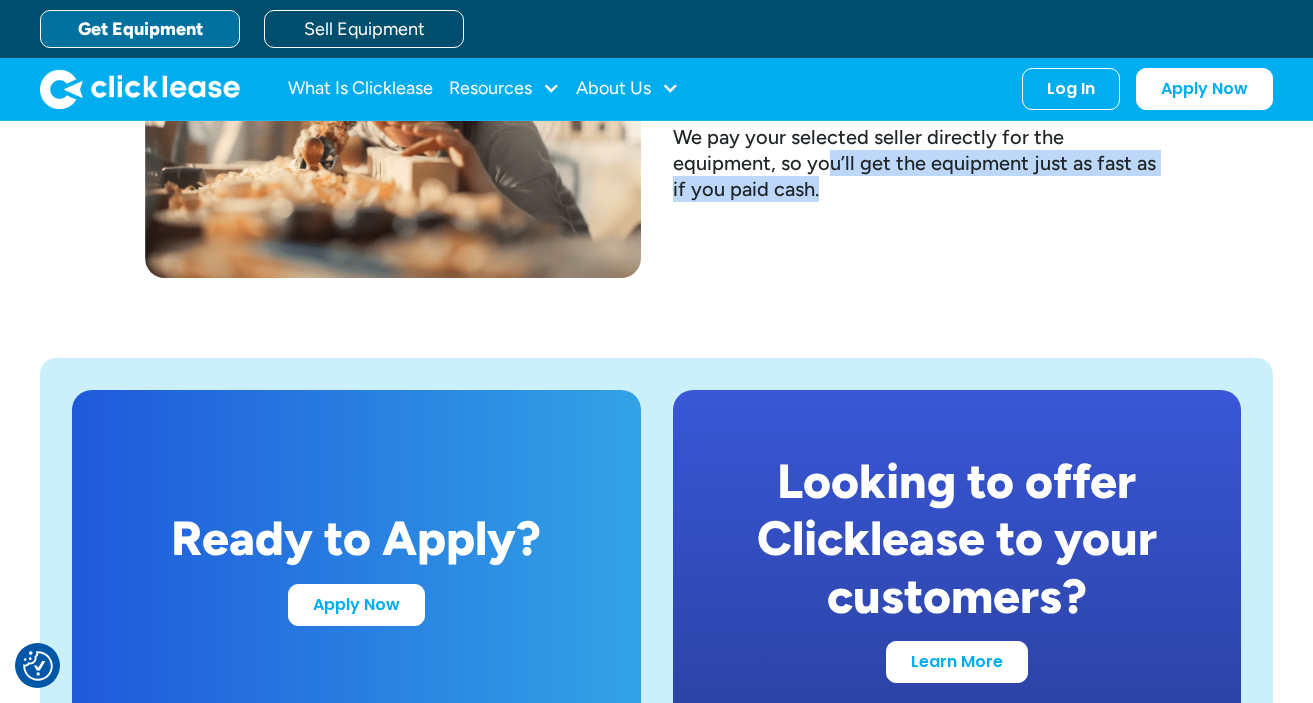 drag, startPoint x: 740, startPoint y: 212, endPoint x: 718, endPoint y: 163, distance: 53.712196 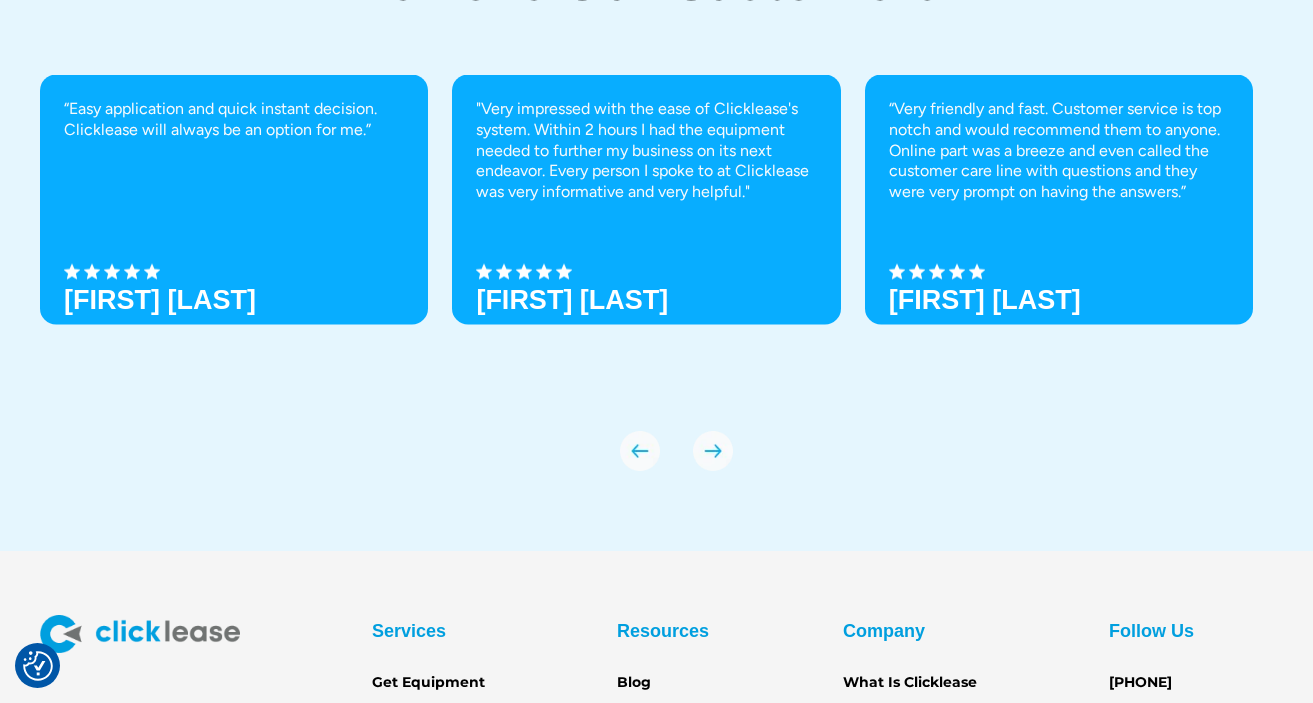 scroll, scrollTop: 7004, scrollLeft: 0, axis: vertical 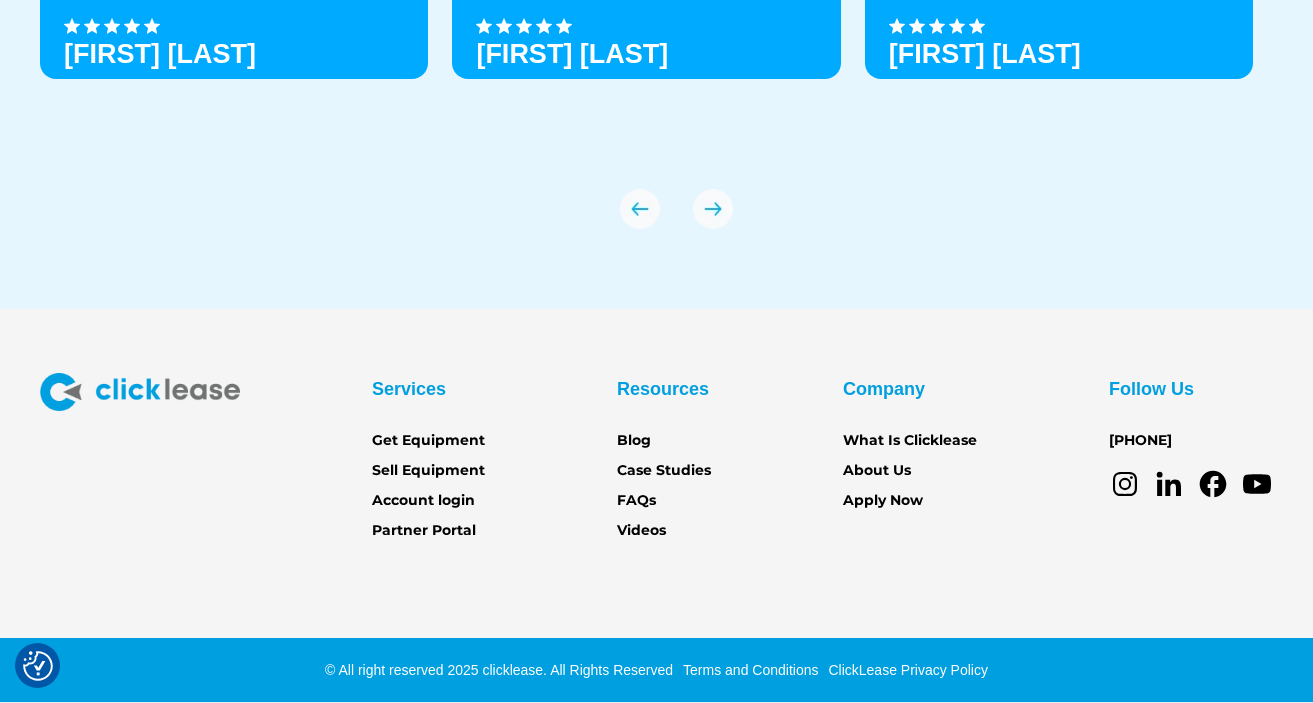 click on "What Is Clicklease" at bounding box center [910, 441] 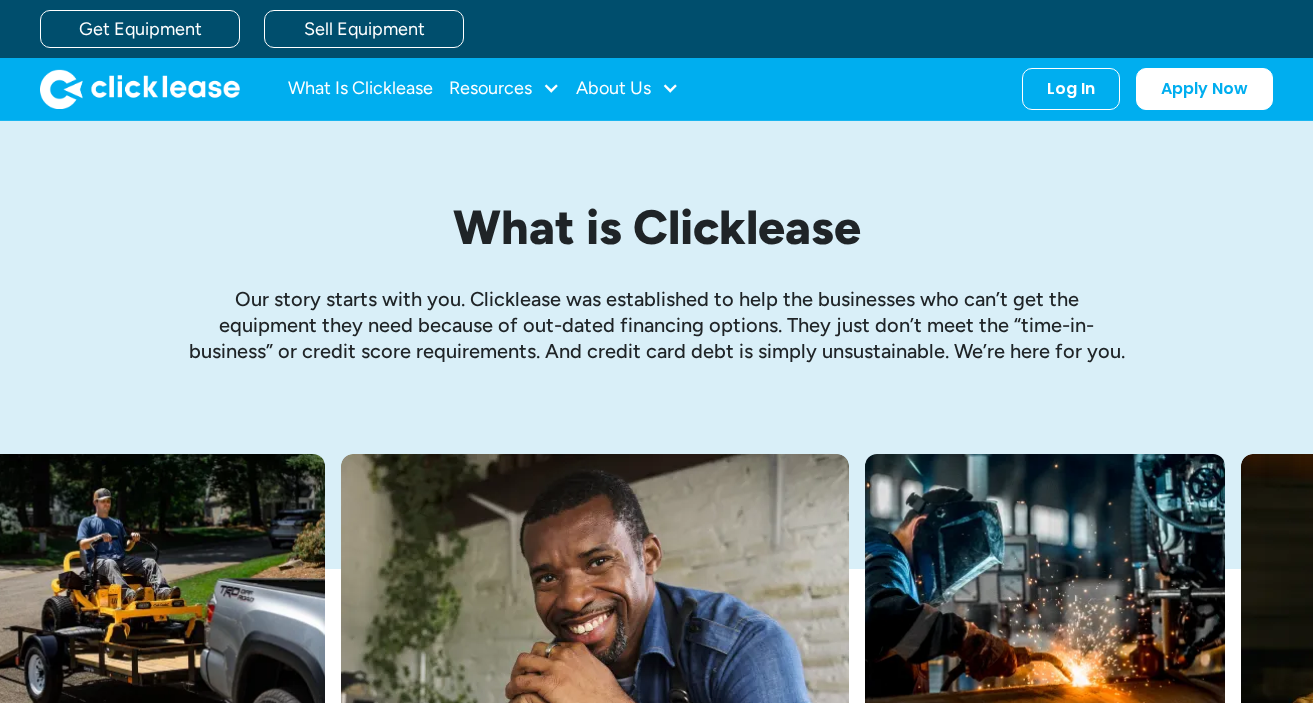 scroll, scrollTop: 0, scrollLeft: 0, axis: both 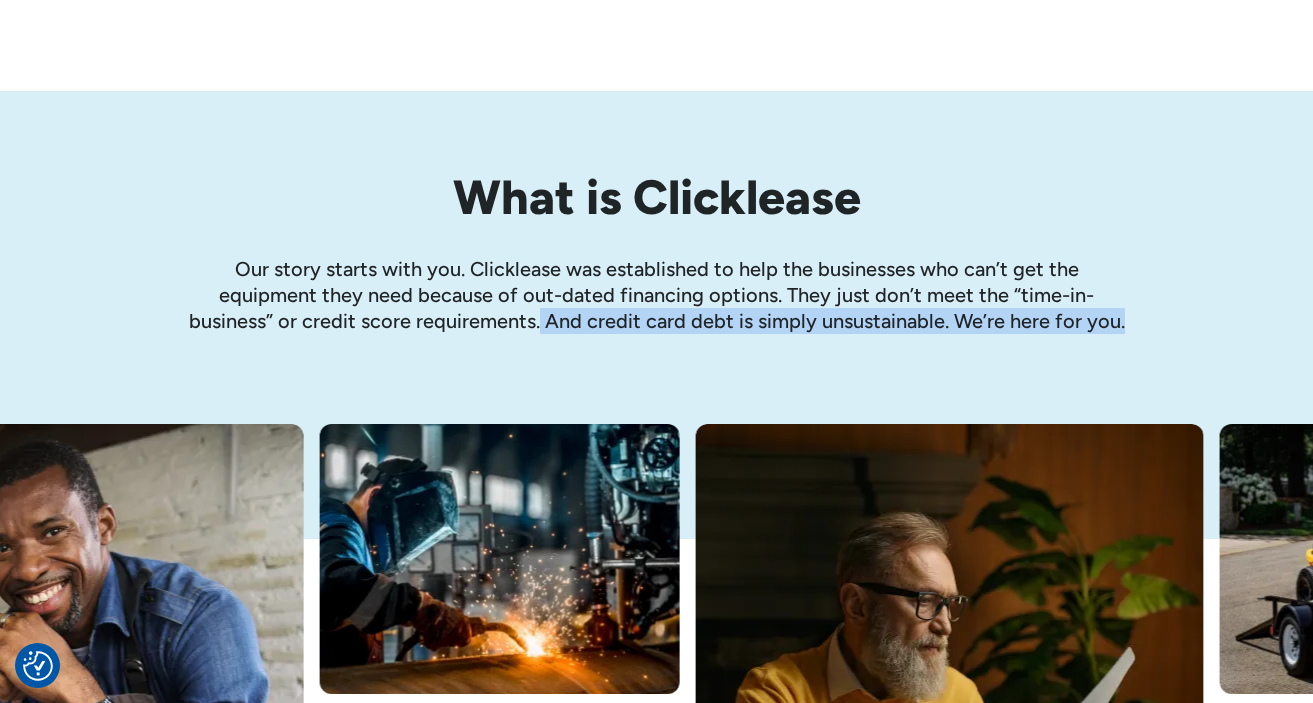 drag, startPoint x: 539, startPoint y: 326, endPoint x: 543, endPoint y: 343, distance: 17.464249 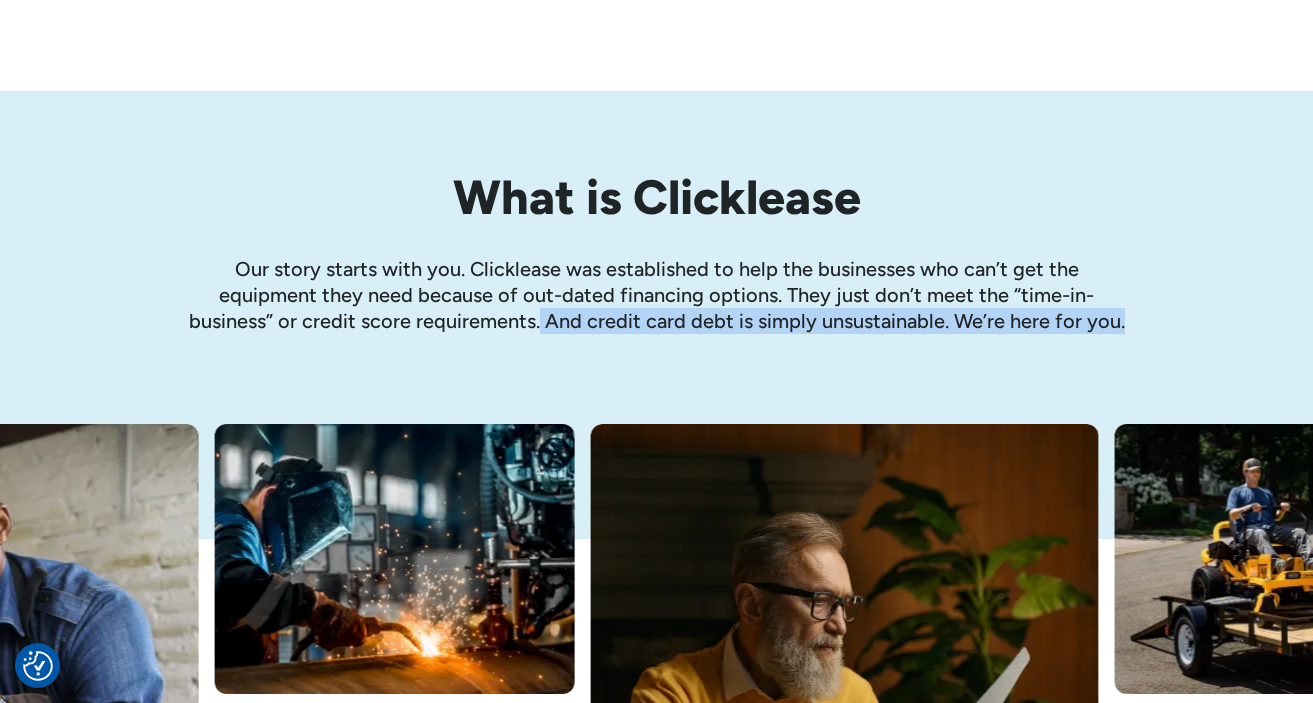 click on "Our story starts with you. Clicklease was established to help the businesses who can’t get the equipment they need because of out-dated financing options. They just don’t meet the “time-in-business” or credit score requirements. And credit card debt is simply unsustainable. We’re here for you." at bounding box center [657, 295] 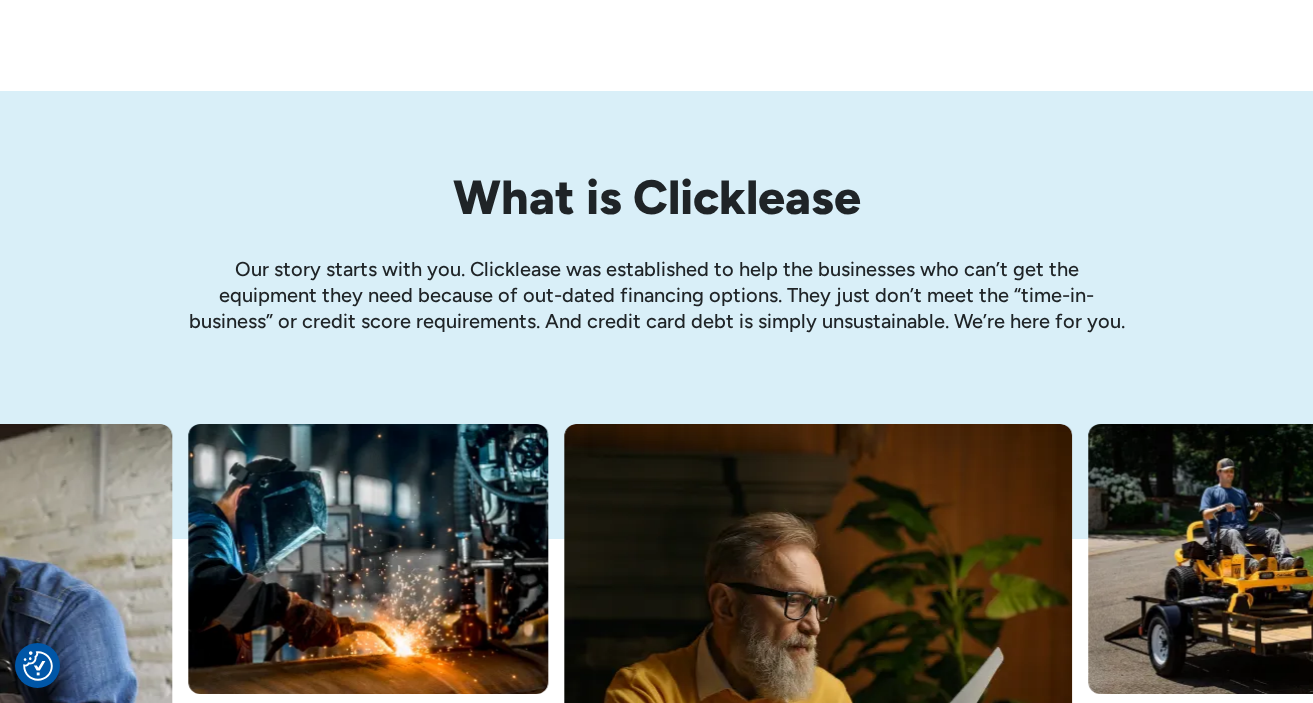 click on "Our story starts with you. Clicklease was established to help the businesses who can’t get the equipment they need because of out-dated financing options. They just don’t meet the “time-in-business” or credit score requirements. And credit card debt is simply unsustainable. We’re here for you." at bounding box center (657, 295) 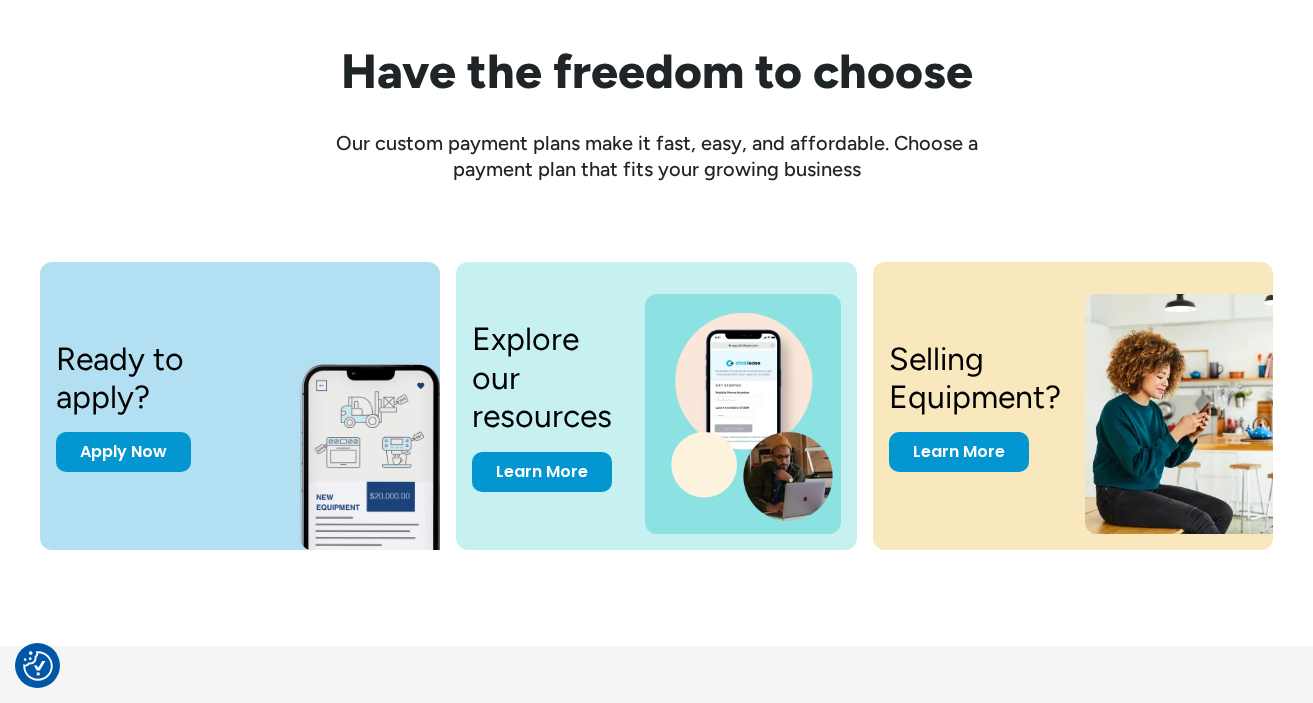 scroll, scrollTop: 2473, scrollLeft: 0, axis: vertical 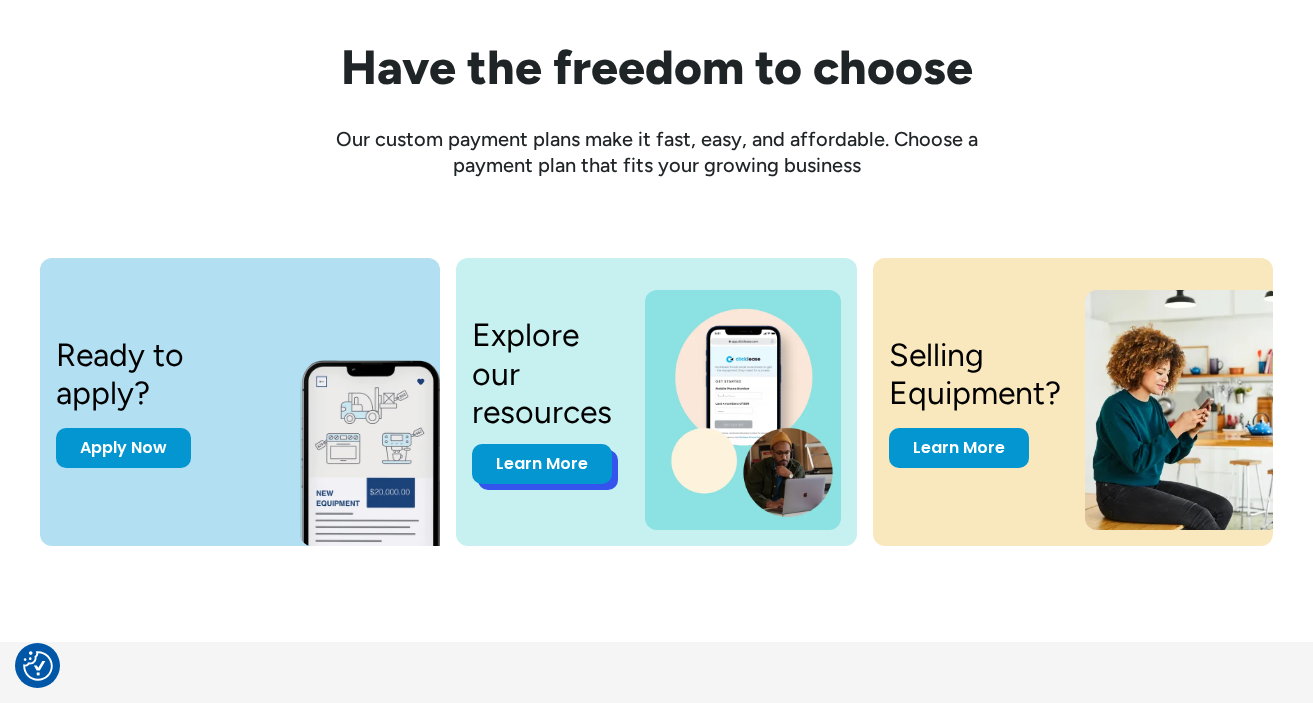 click on "Learn More" at bounding box center (542, 464) 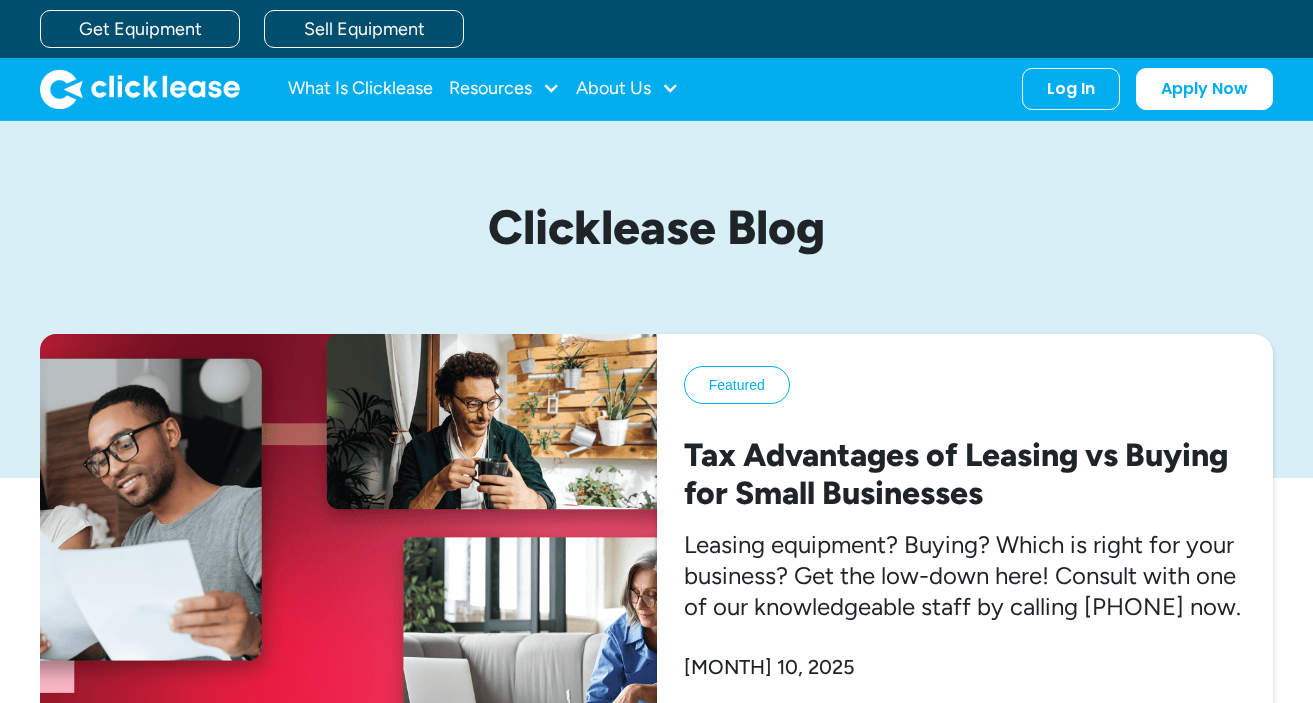 scroll, scrollTop: 0, scrollLeft: 0, axis: both 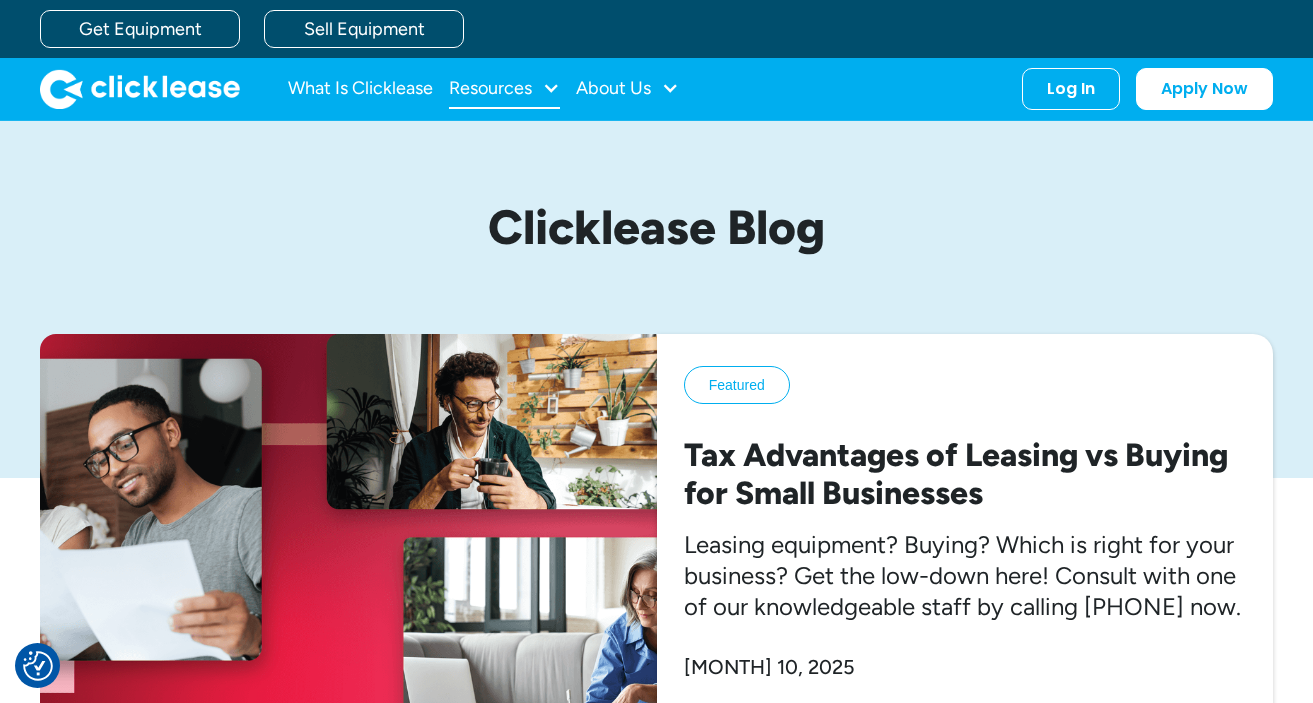 click at bounding box center (551, 88) 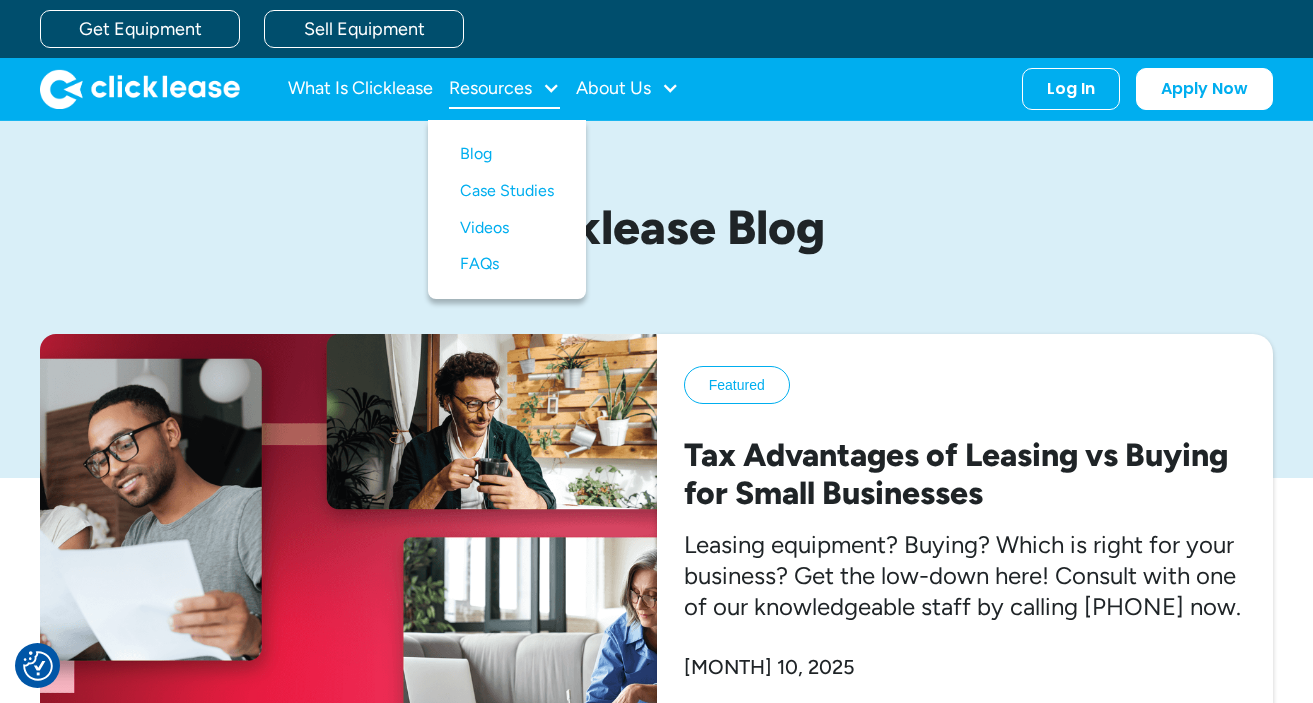 click at bounding box center [551, 88] 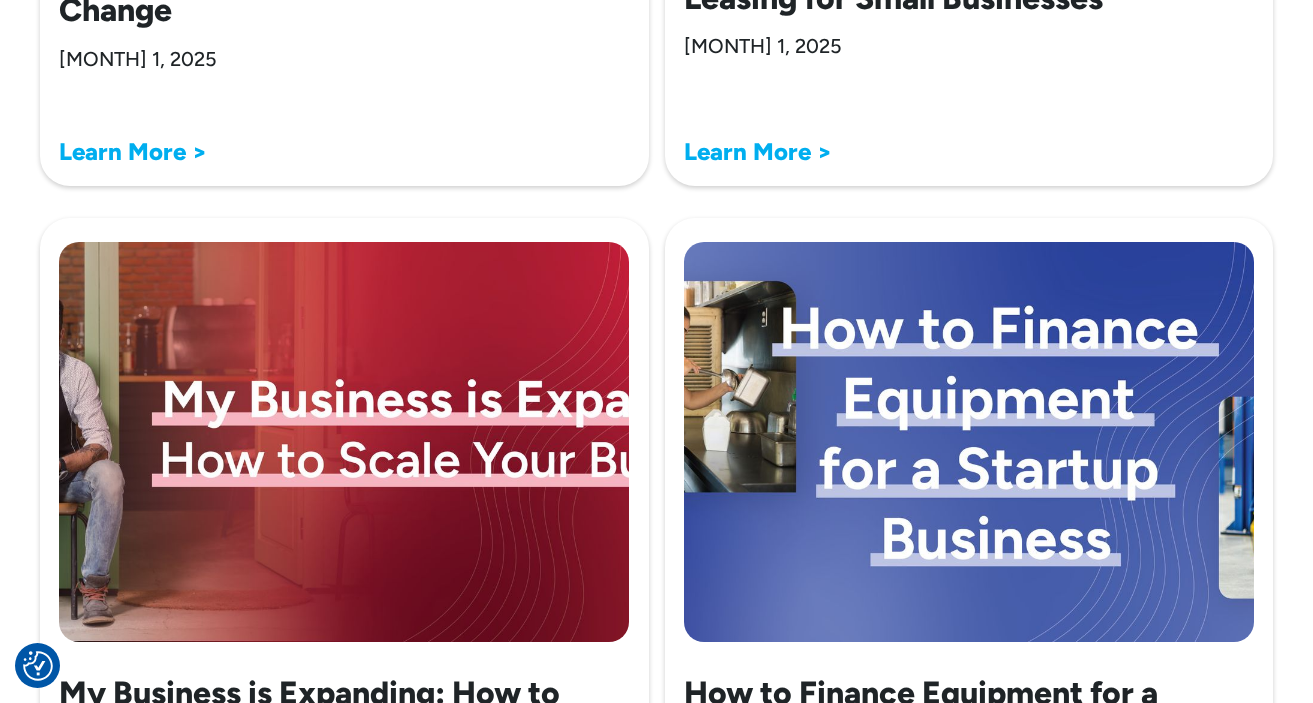 scroll, scrollTop: 2421, scrollLeft: 0, axis: vertical 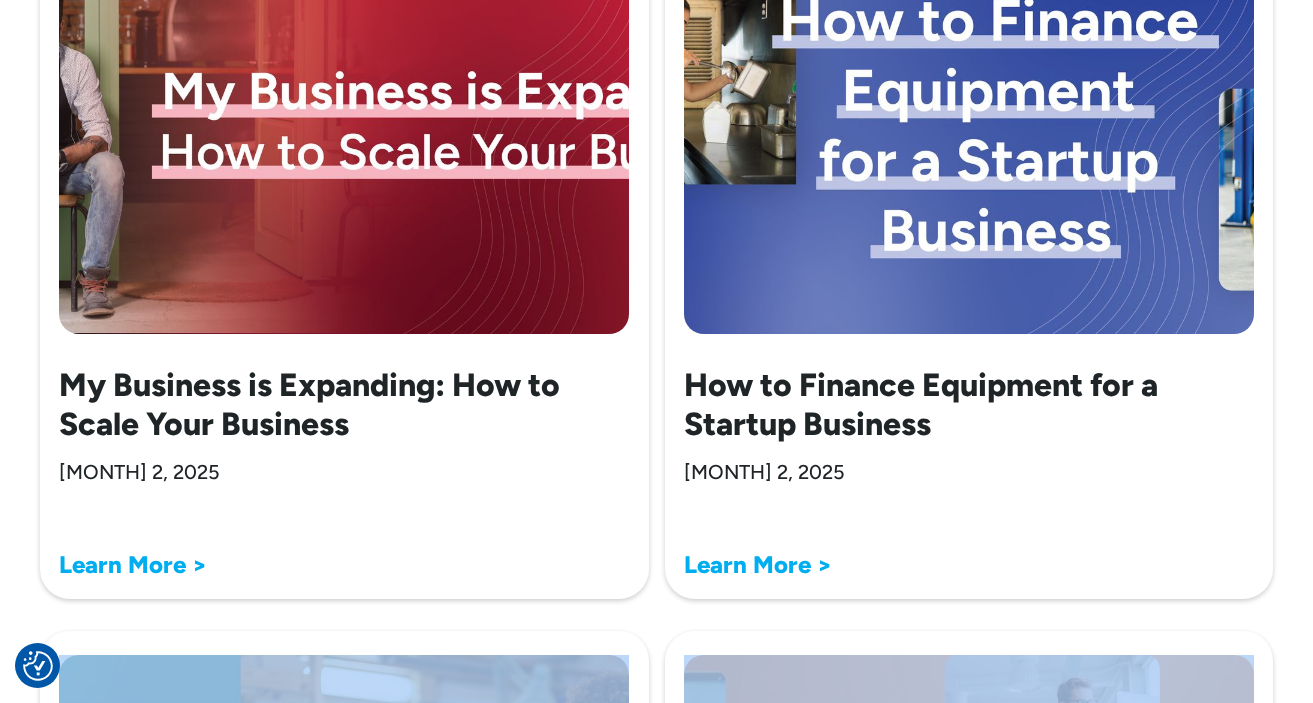 click on "How Leasing Will Impact Small Business Growth in the Next Decade [MONTH] 1, 2025 Learn More > The Best Customer Financing Programs for Small Businesses [MONTH] 1, 2025 Learn More > The Future of Leasing in Small Business: How Equipment Leasing will Change   [MONTH] 1, 2025 Learn More > Emerging Trends in Equipment Leasing for Small Businesses [MONTH] 1, 2025 Learn More > My Business is Expanding: How to Scale Your Business [MONTH] 2, 2025 Learn More > How to Finance Equipment for a Startup Business [MONTH] 2, 2025 Learn More > How Small Business Equipment Financing or Leasing Can Help You [MONTH] 2, 2025 Learn More > Top 11 Email Marketing Tools for Small Business [MONTH] 2, 2025 Learn More > The Role of Leasing in Small Business Growth: 10 Powerful Benefits [MONTH] 8, 2025 Learn More > What Is a Hard Credit Pull? [MONTH] 8, 2025 Learn More > How New Tariffs Could Impact Equipment Costs, and What That Means for Small Business Owners [MONTH] 8, 2025 Learn More > Equipment Leasing Business Model: Transitioning from Solopreneur to Growing Business" at bounding box center (656, 1356) 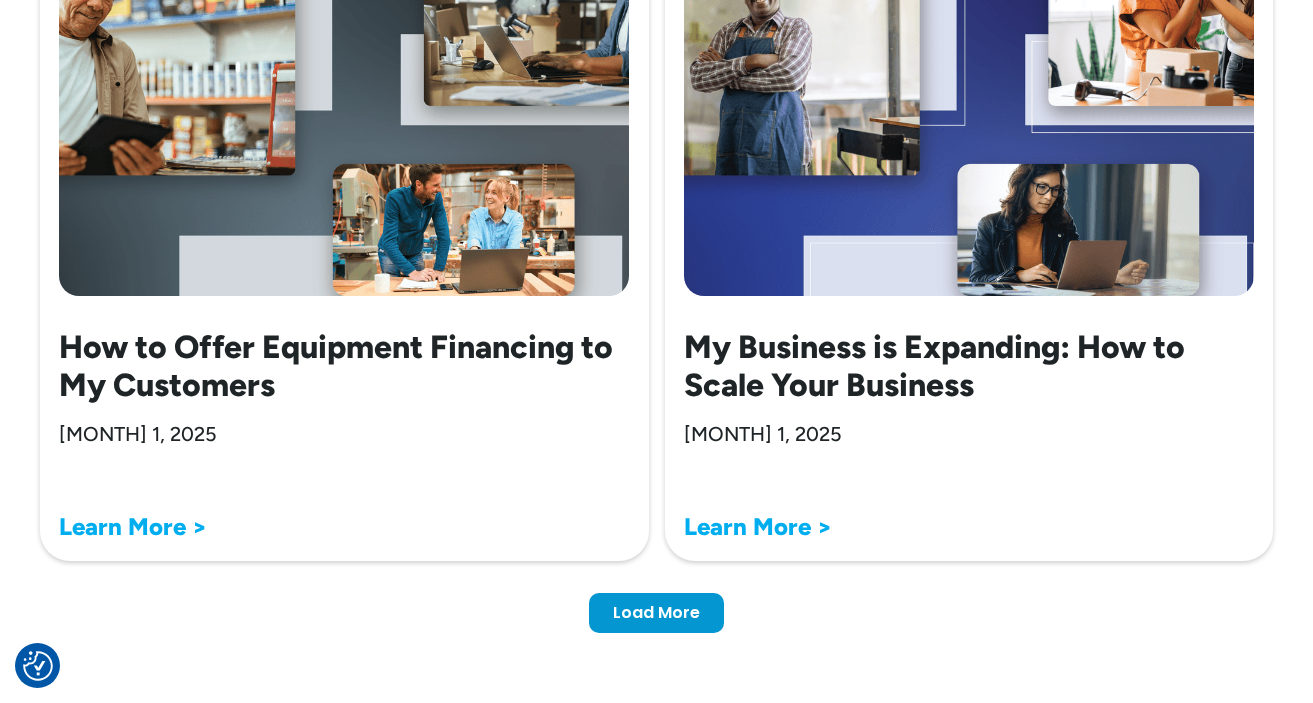 scroll, scrollTop: 6578, scrollLeft: 0, axis: vertical 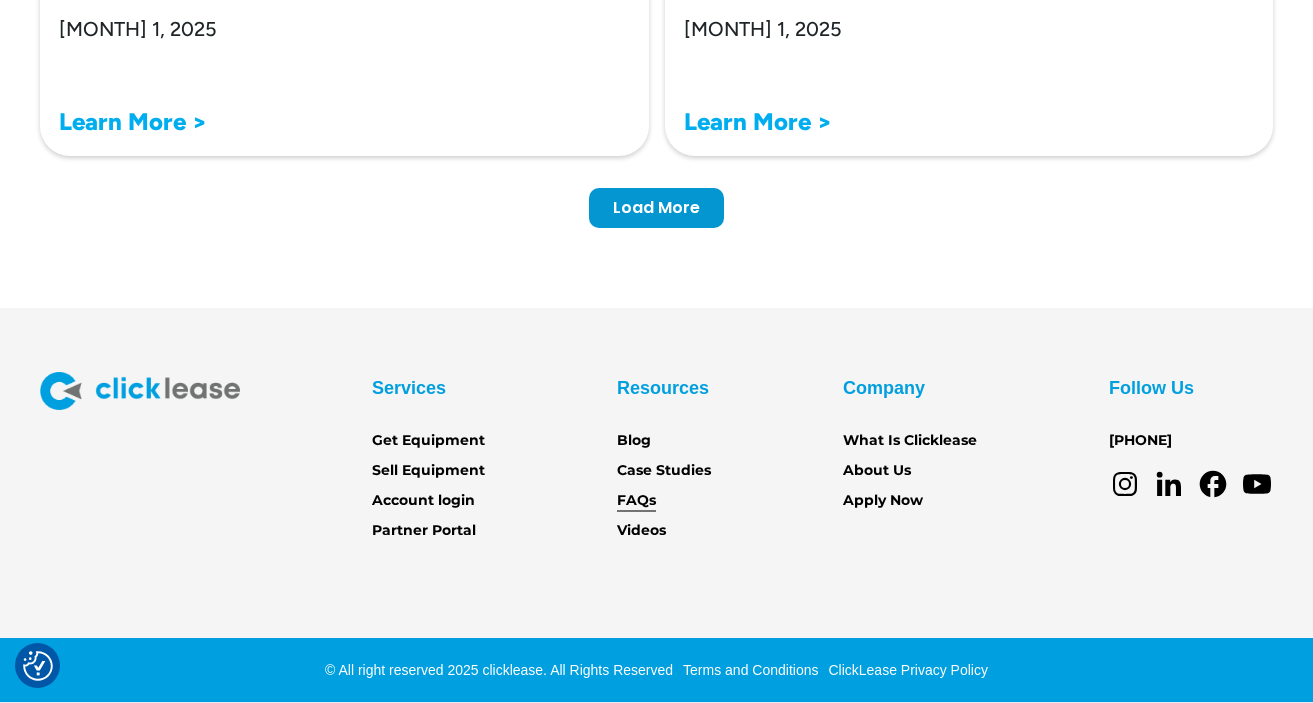 click on "FAQs" at bounding box center (636, 501) 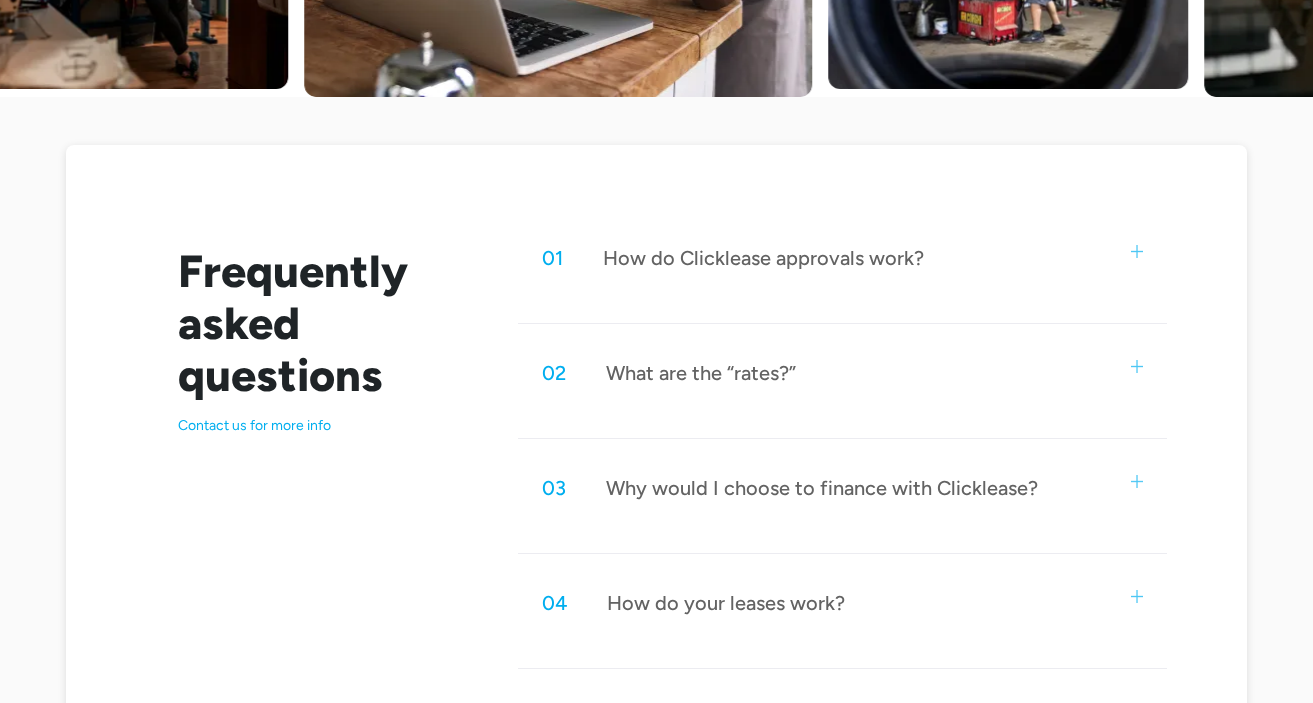 scroll, scrollTop: 873, scrollLeft: 0, axis: vertical 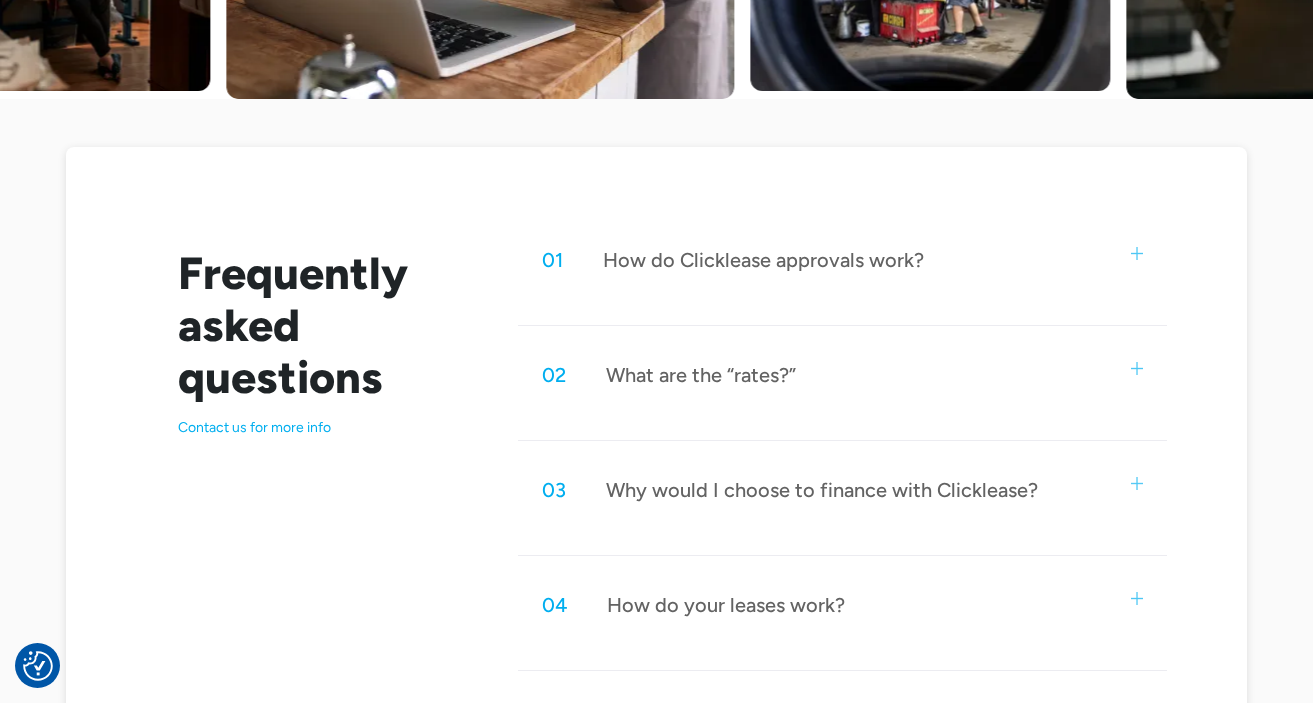 click on "How do Clicklease approvals work?" at bounding box center [763, 260] 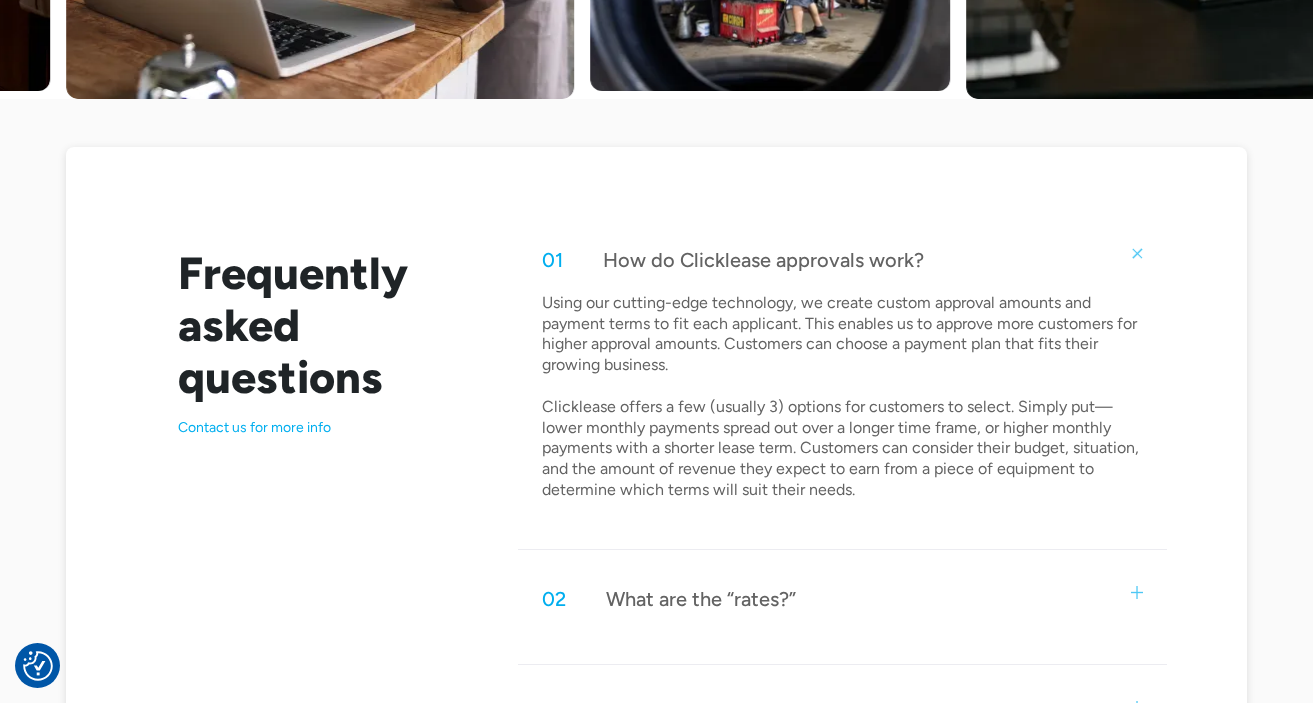 drag, startPoint x: 690, startPoint y: 334, endPoint x: 709, endPoint y: 365, distance: 36.359318 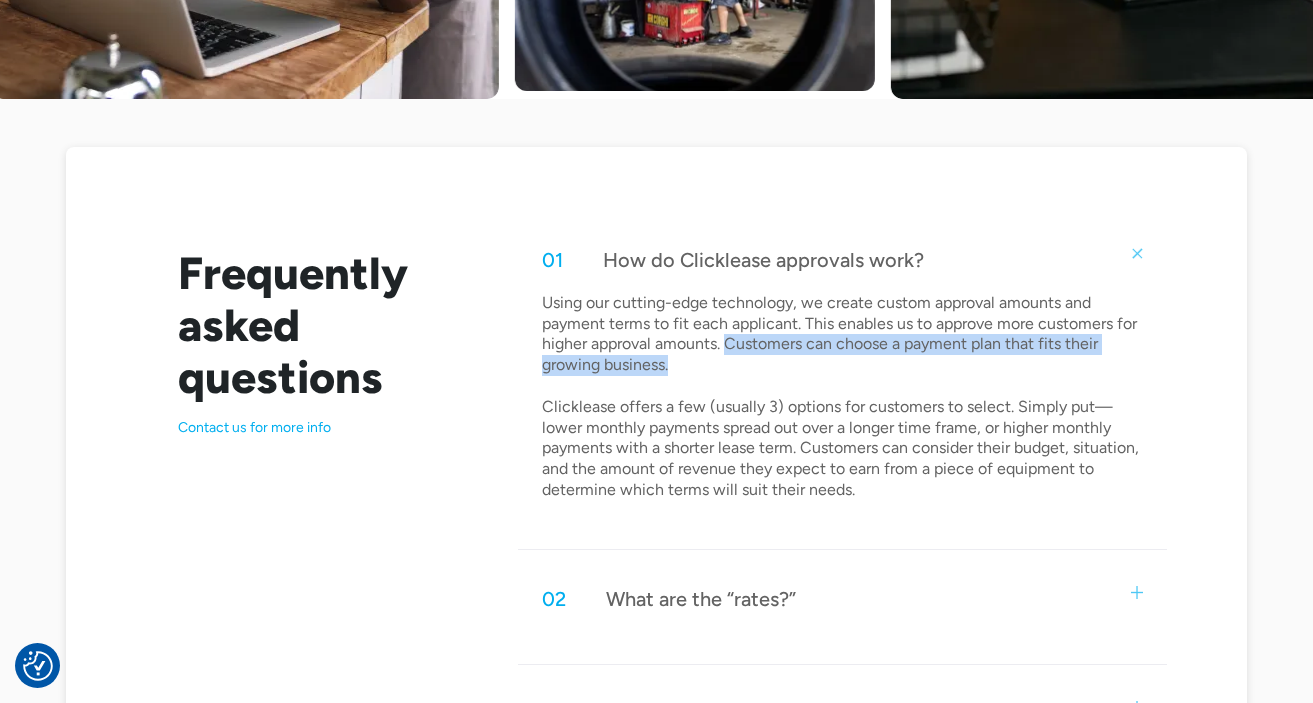 drag, startPoint x: 731, startPoint y: 356, endPoint x: 728, endPoint y: 346, distance: 10.440307 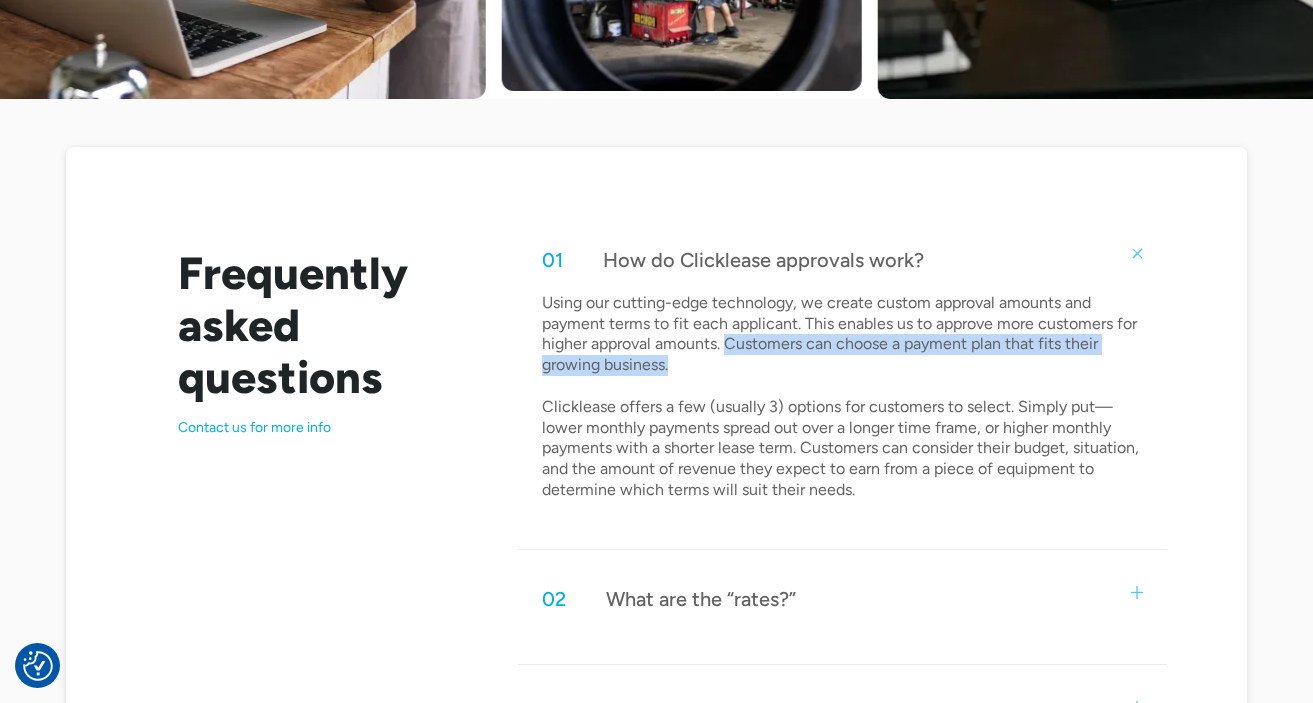 click on "Using our cutting-edge technology, we create custom approval amounts and payment terms to fit each applicant. This enables us to approve more customers for higher approval amounts. Customers can choose a payment plan that fits their growing business. Clicklease offers a few (usually 3) options for customers to select. Simply put—lower monthly payments spread out over a longer time frame, or higher monthly payments with a shorter lease term. Customers can consider their budget, situation, and the amount of revenue they expect to earn from a piece of equipment to determine which terms will suit their needs." at bounding box center [842, 397] 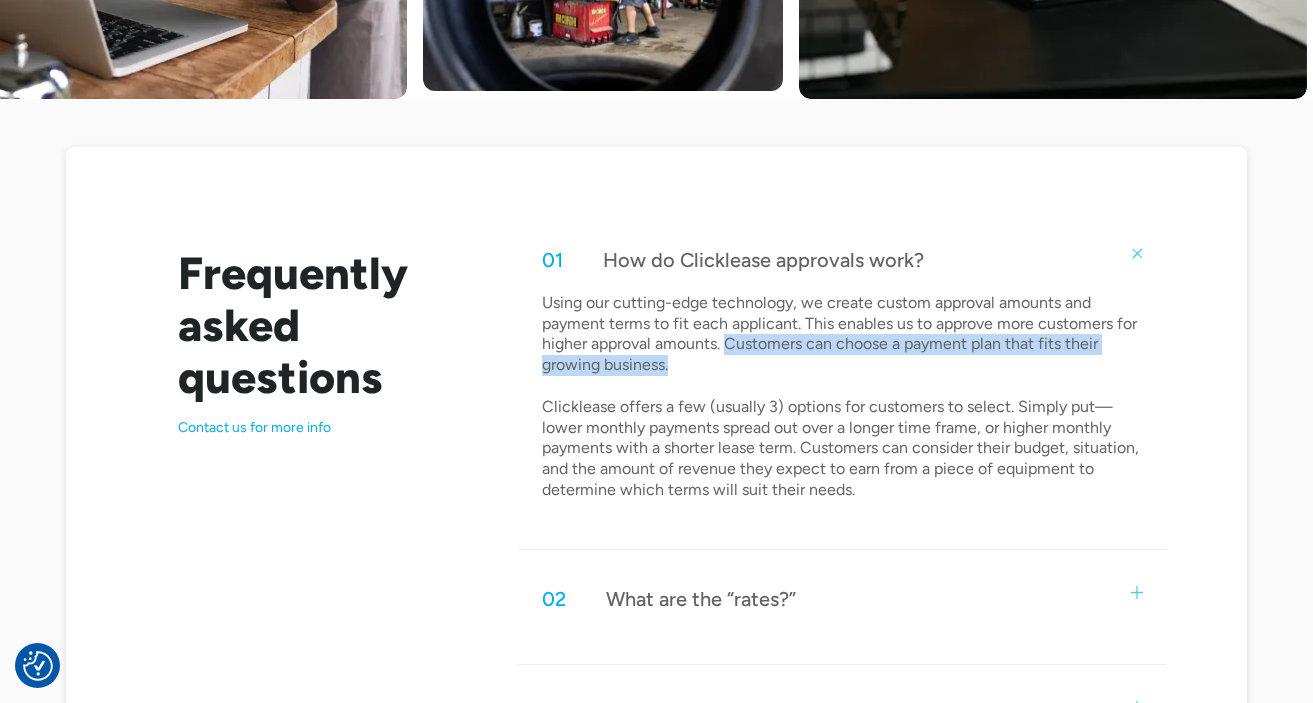 drag, startPoint x: 728, startPoint y: 346, endPoint x: 735, endPoint y: 375, distance: 29.832869 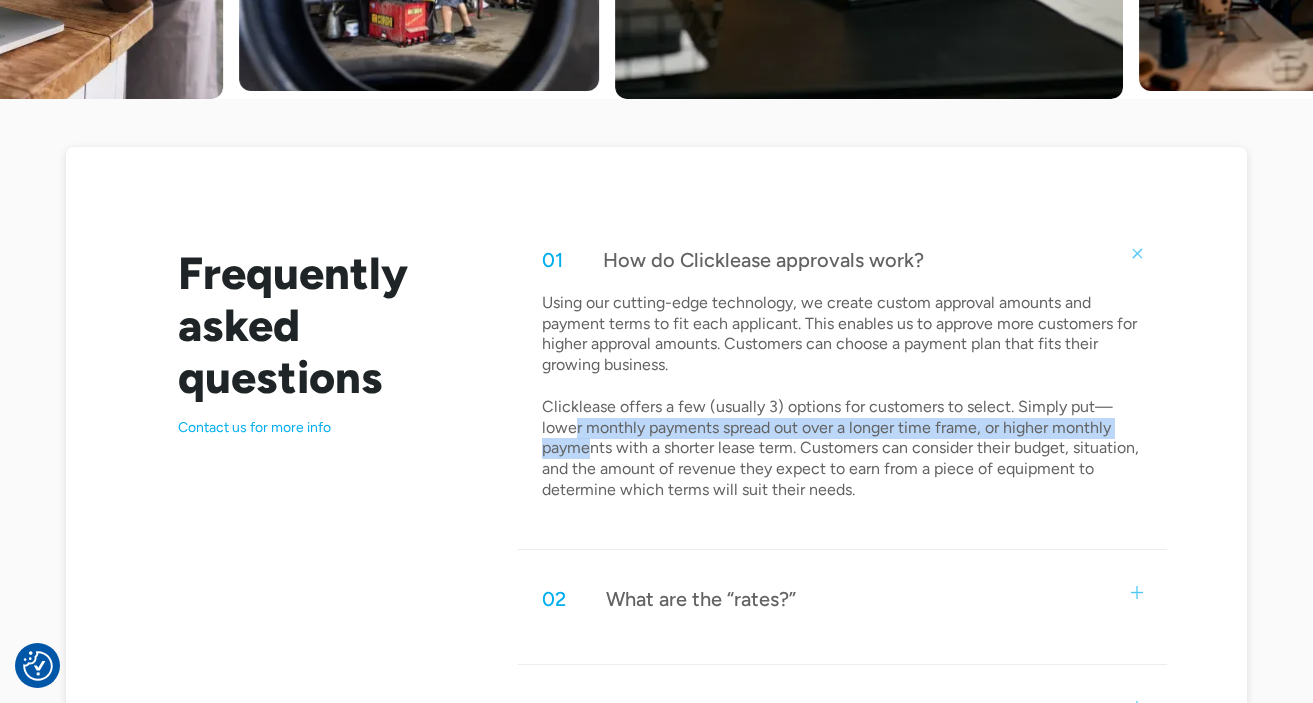 drag, startPoint x: 573, startPoint y: 437, endPoint x: 591, endPoint y: 448, distance: 21.095022 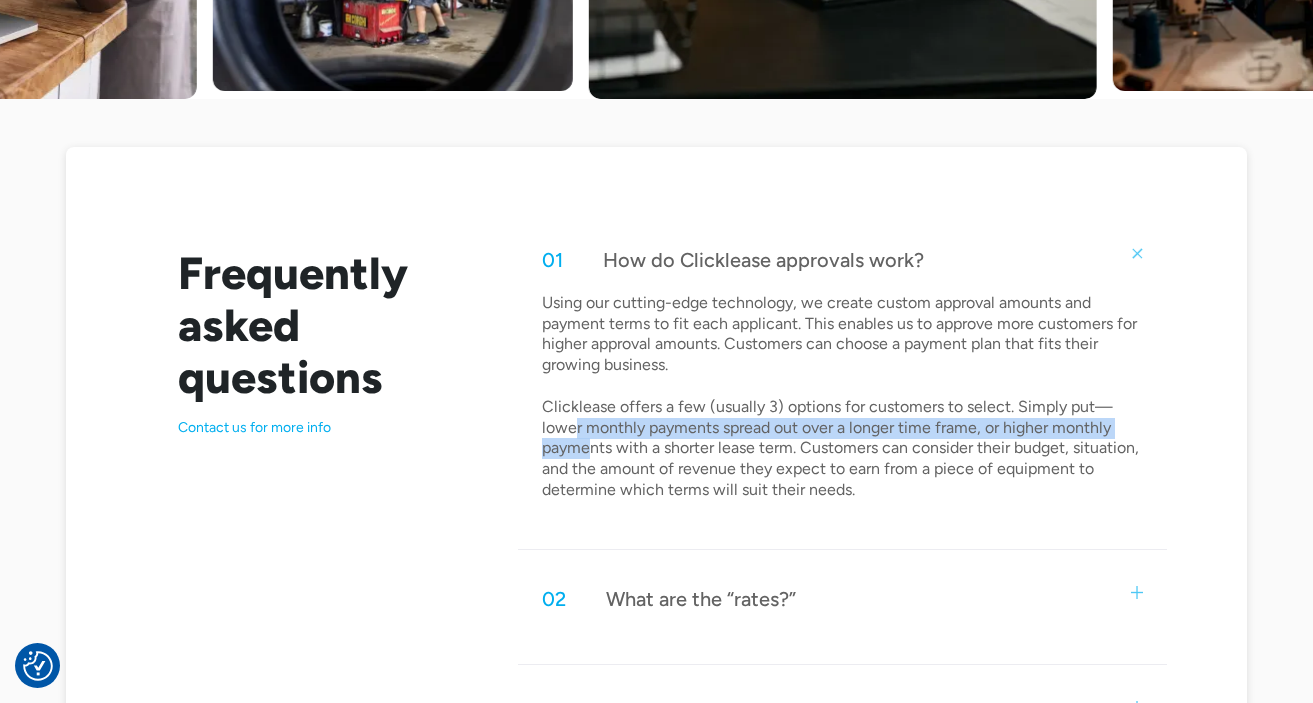 click on "Using our cutting-edge technology, we create custom approval amounts and payment terms to fit each applicant. This enables us to approve more customers for higher approval amounts. Customers can choose a payment plan that fits their growing business. Clicklease offers a few (usually 3) options for customers to select. Simply put—lower monthly payments spread out over a longer time frame, or higher monthly payments with a shorter lease term. Customers can consider their budget, situation, and the amount of revenue they expect to earn from a piece of equipment to determine which terms will suit their needs." at bounding box center [842, 397] 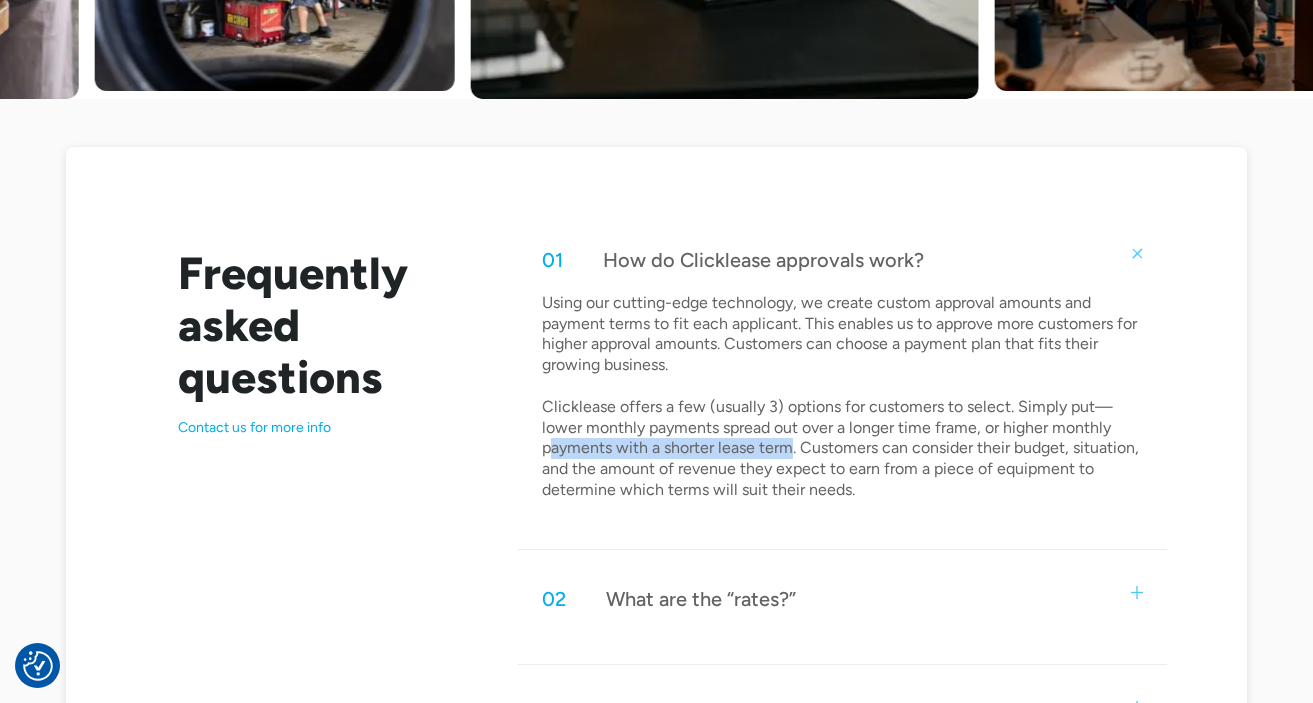 drag, startPoint x: 549, startPoint y: 446, endPoint x: 793, endPoint y: 447, distance: 244.00204 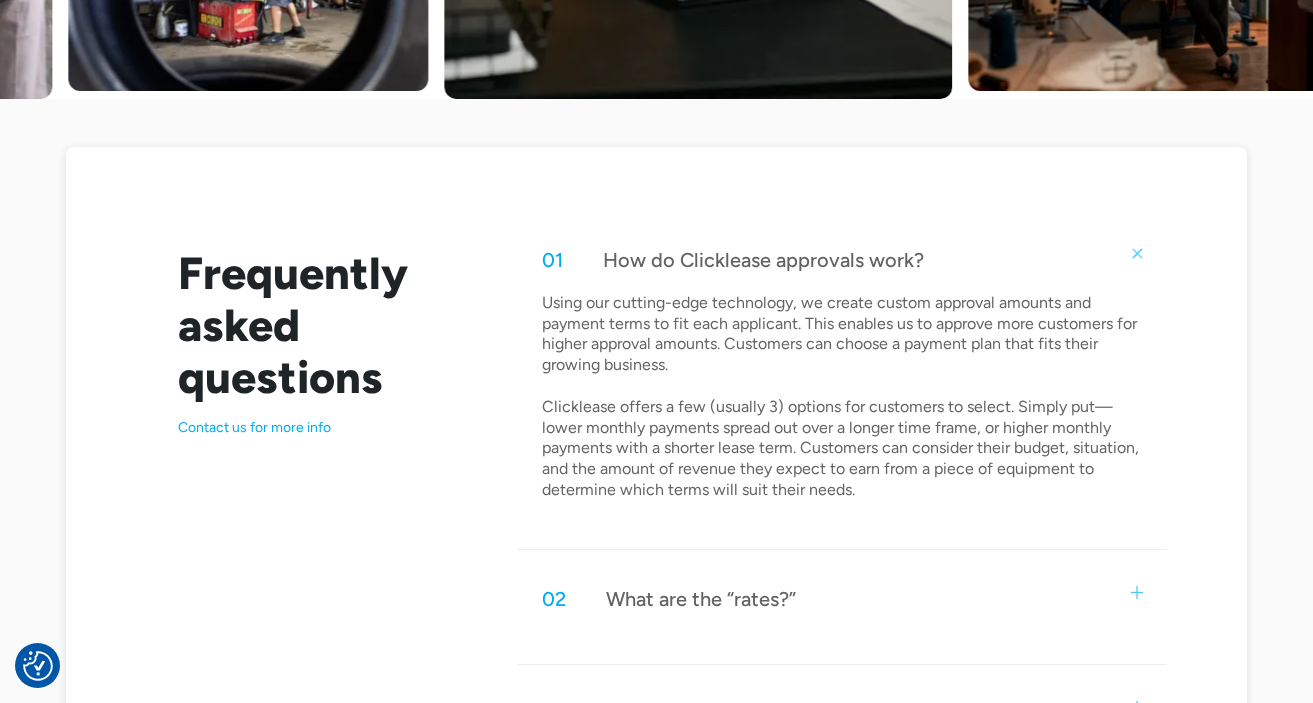 click on "Using our cutting-edge technology, we create custom approval amounts and payment terms to fit each applicant. This enables us to approve more customers for higher approval amounts. Customers can choose a payment plan that fits their growing business. Clicklease offers a few (usually 3) options for customers to select. Simply put—lower monthly payments spread out over a longer time frame, or higher monthly payments with a shorter lease term. Customers can consider their budget, situation, and the amount of revenue they expect to earn from a piece of equipment to determine which terms will suit their needs." at bounding box center [842, 397] 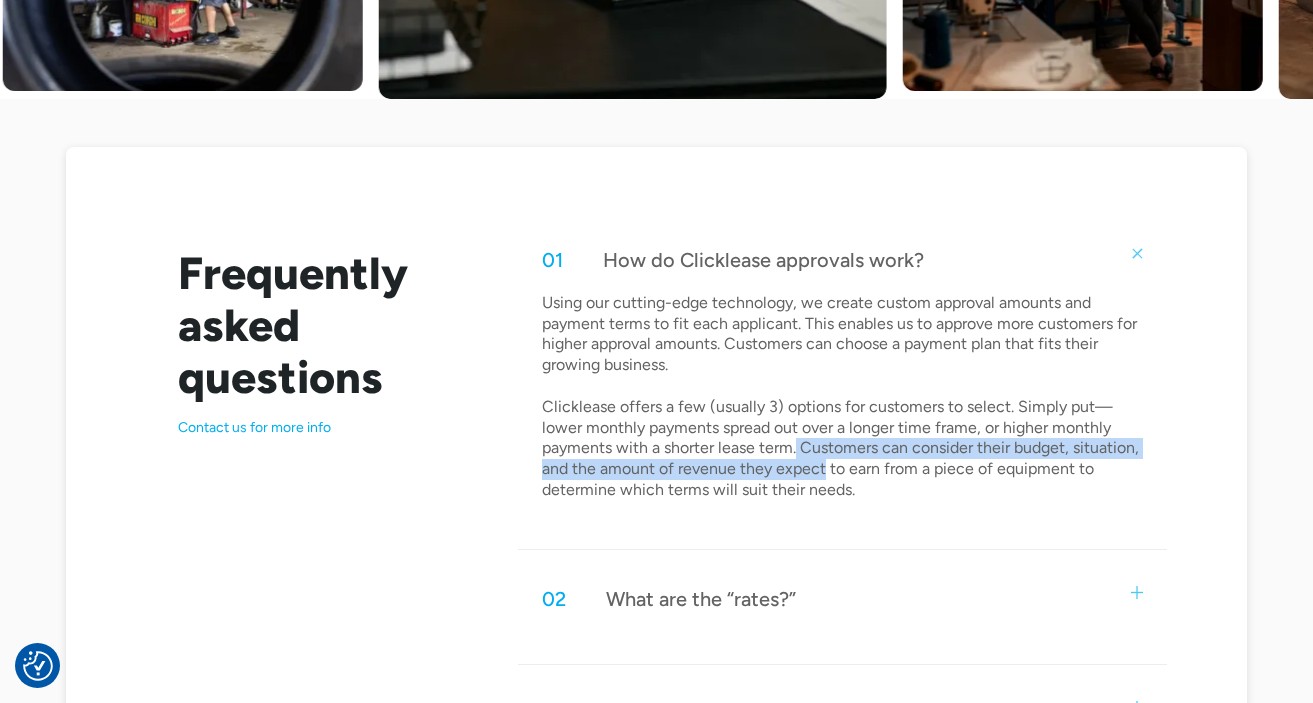 drag, startPoint x: 798, startPoint y: 446, endPoint x: 810, endPoint y: 465, distance: 22.472204 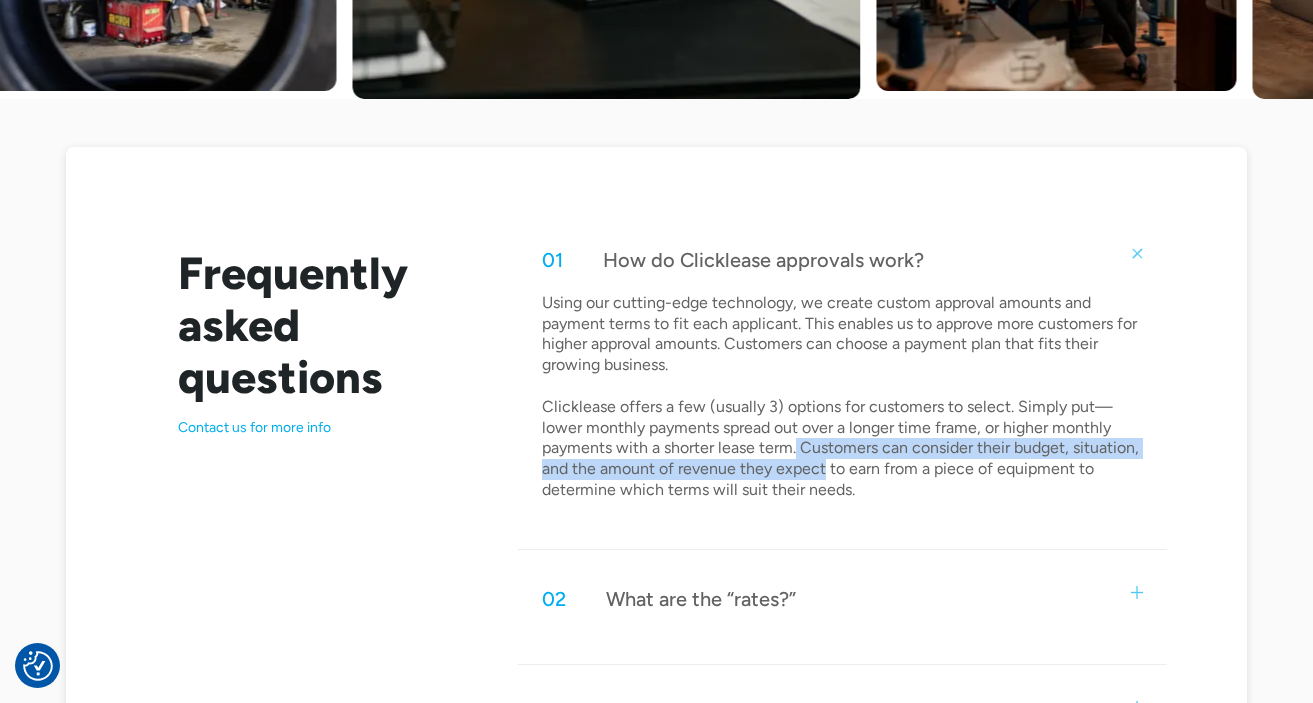 click on "Using our cutting-edge technology, we create custom approval amounts and payment terms to fit each applicant. This enables us to approve more customers for higher approval amounts. Customers can choose a payment plan that fits their growing business. Clicklease offers a few (usually 3) options for customers to select. Simply put—lower monthly payments spread out over a longer time frame, or higher monthly payments with a shorter lease term. Customers can consider their budget, situation, and the amount of revenue they expect to earn from a piece of equipment to determine which terms will suit their needs." at bounding box center (842, 397) 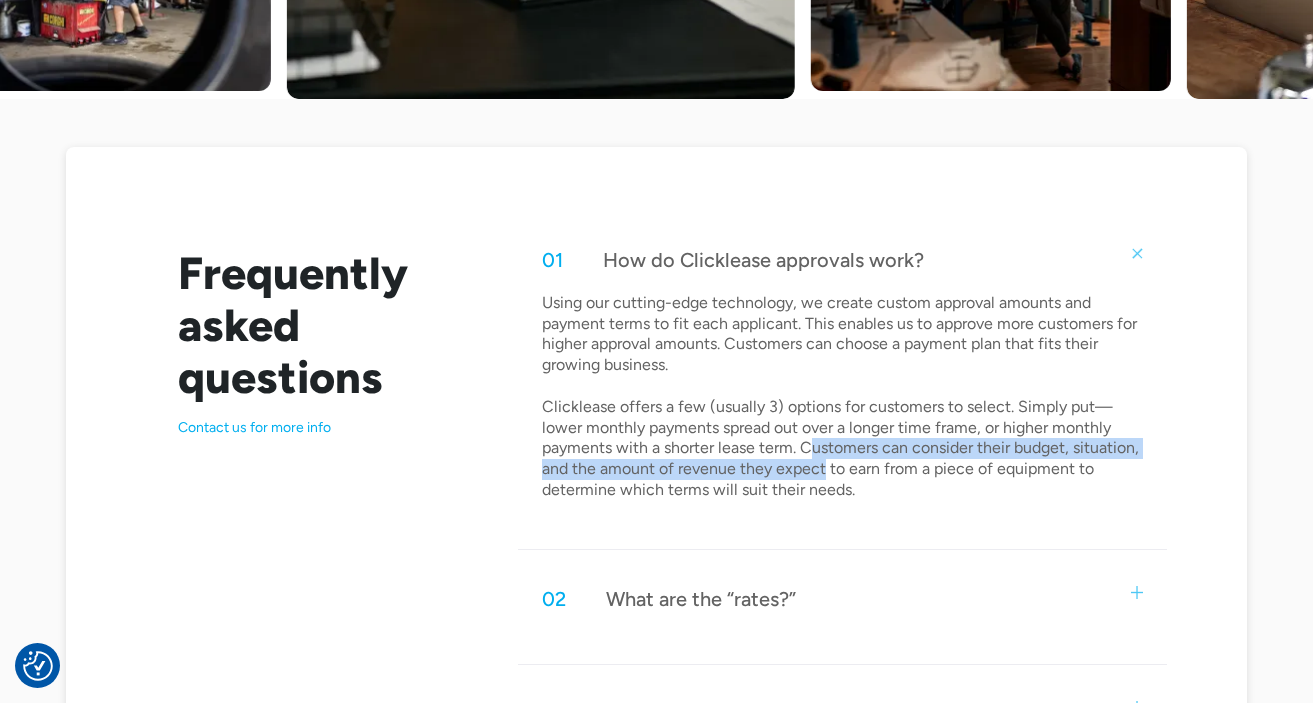 drag, startPoint x: 807, startPoint y: 457, endPoint x: 824, endPoint y: 473, distance: 23.345236 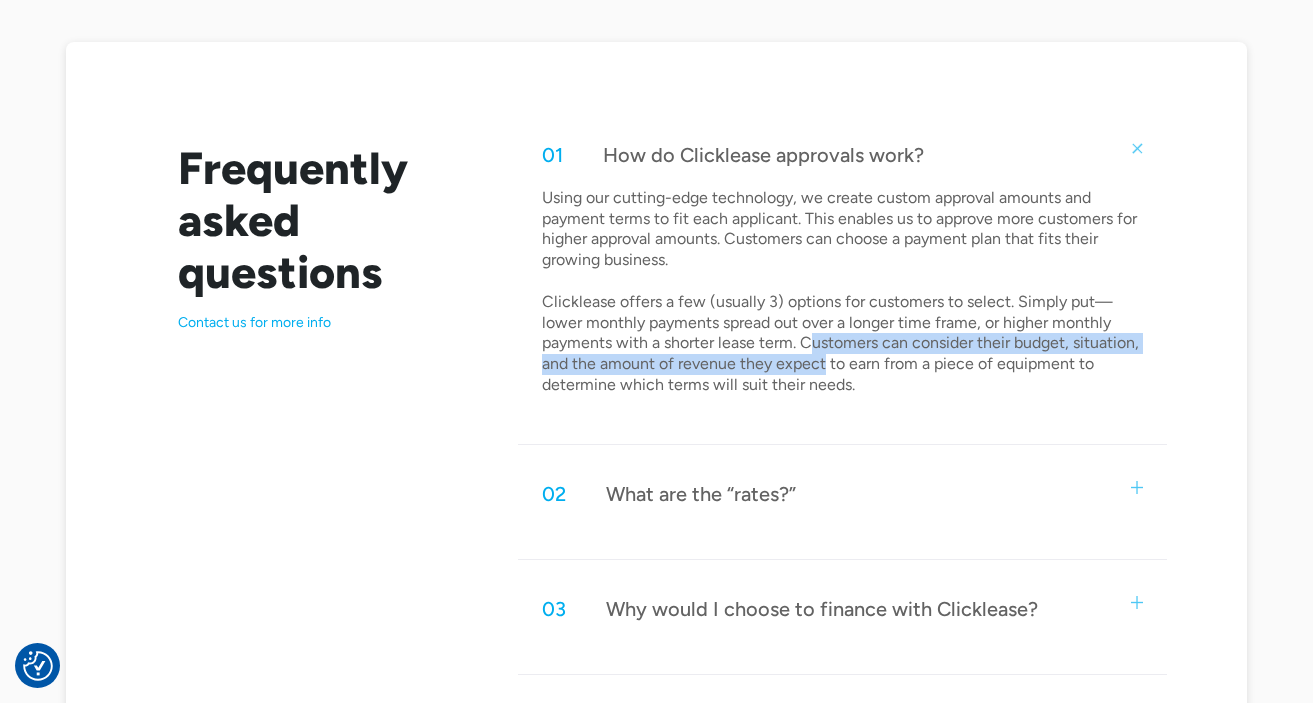 scroll, scrollTop: 985, scrollLeft: 0, axis: vertical 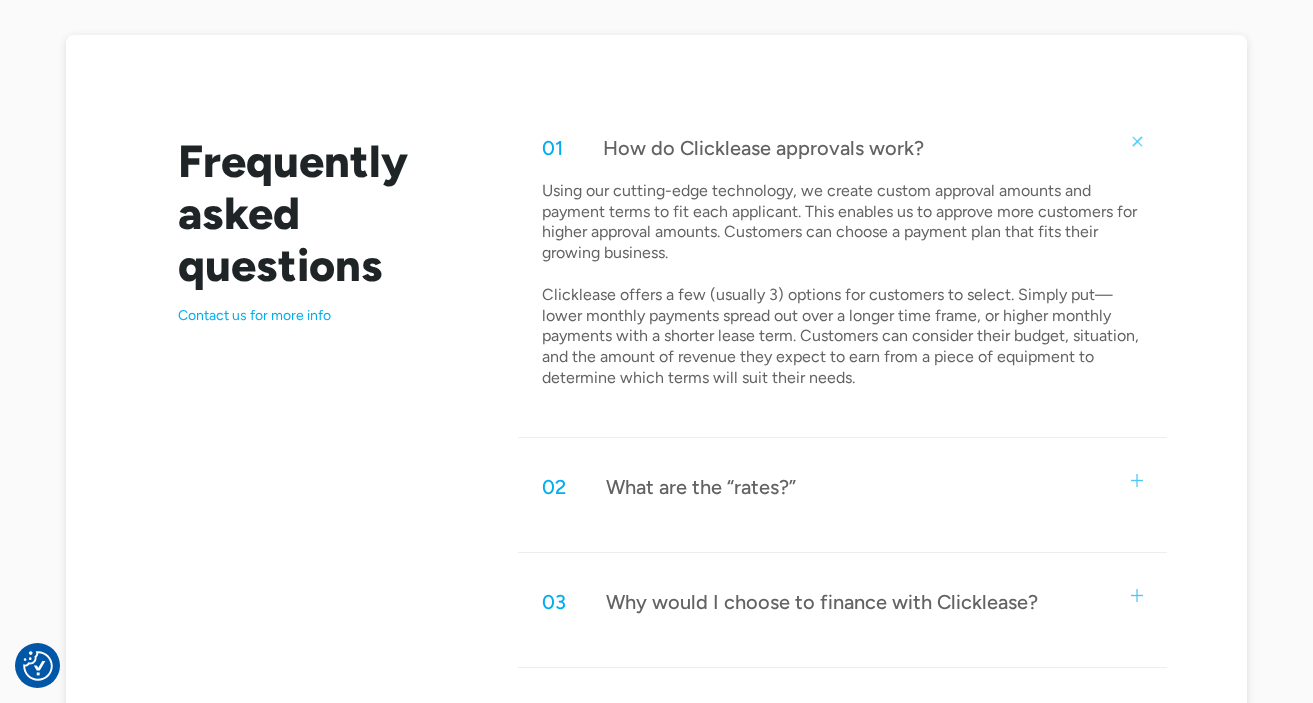 click on "02 What are the “rates?” Because we offer leases, rather than loans, we don’t have an “interest rate.” Instead, our leases attach a set surcharge at beginning of the lease which is then spread out between each payment. To determine the total amount a customer will pay over the full lease terms, they can multiply their monthly payment amount by the total number of payments. On average, the cost of a lease with Clicklease is about the same as someone would pay with an expensive credit card. The benefit of a fixed fee instead of an interest rate, is that customers never have to worry about compounding interest, like they would with a credit card." at bounding box center (842, 503) 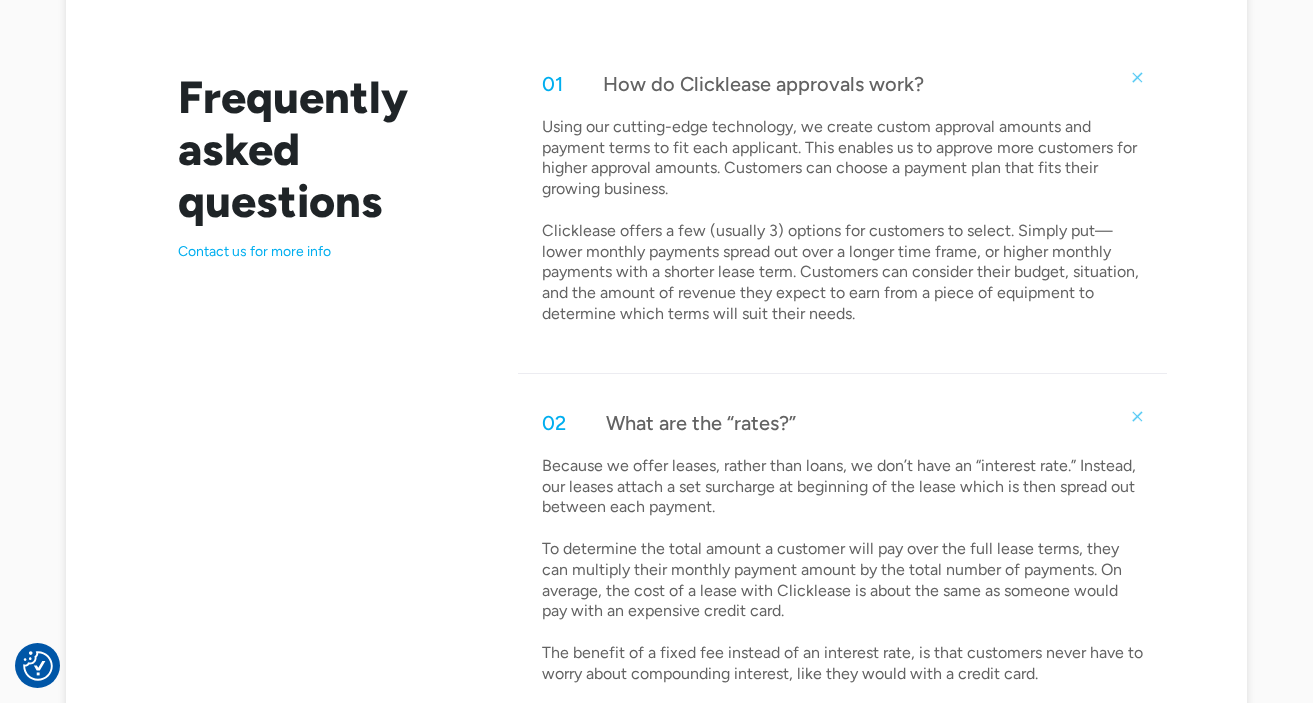 scroll, scrollTop: 1052, scrollLeft: 0, axis: vertical 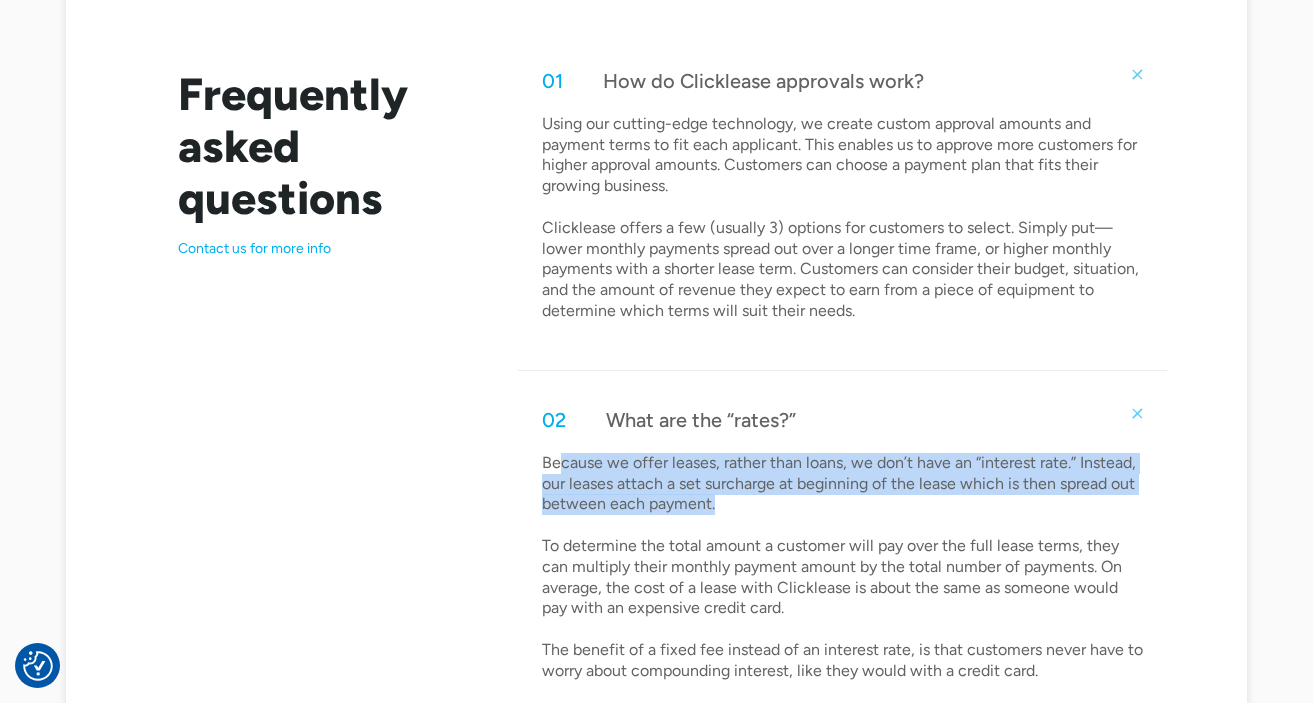 drag, startPoint x: 558, startPoint y: 465, endPoint x: 719, endPoint y: 505, distance: 165.89455 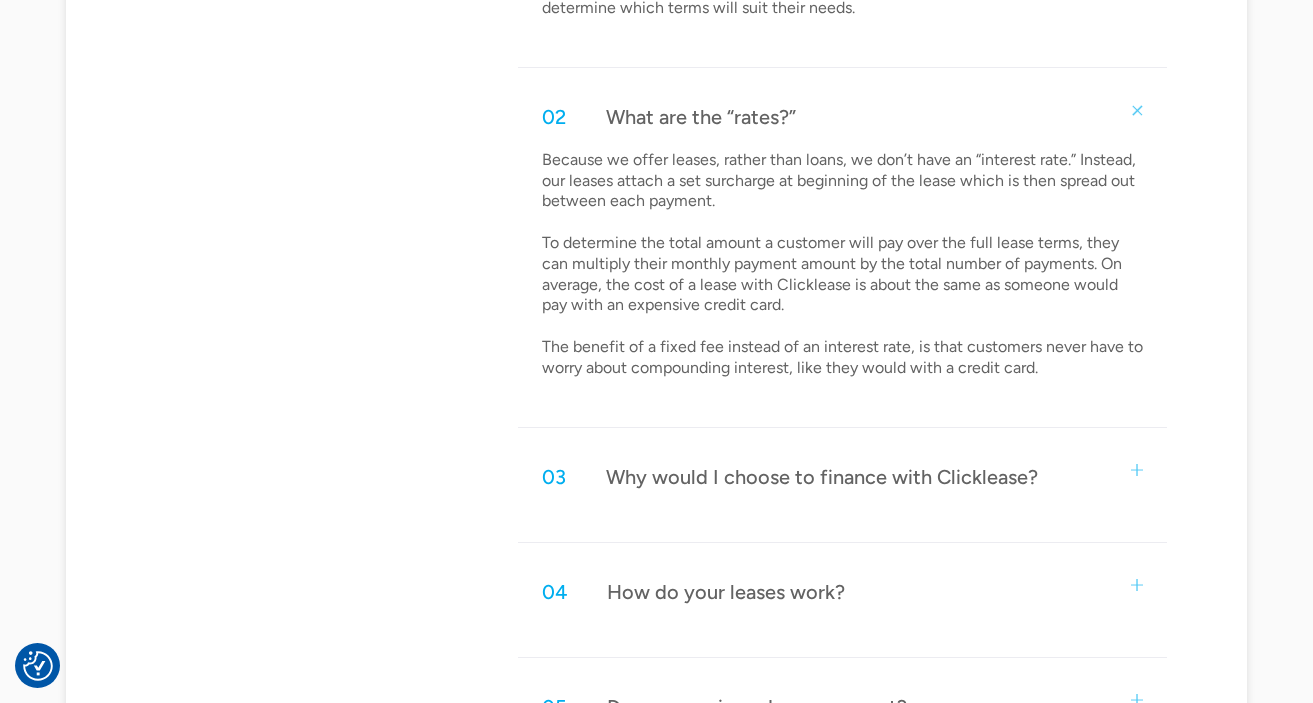scroll, scrollTop: 1356, scrollLeft: 0, axis: vertical 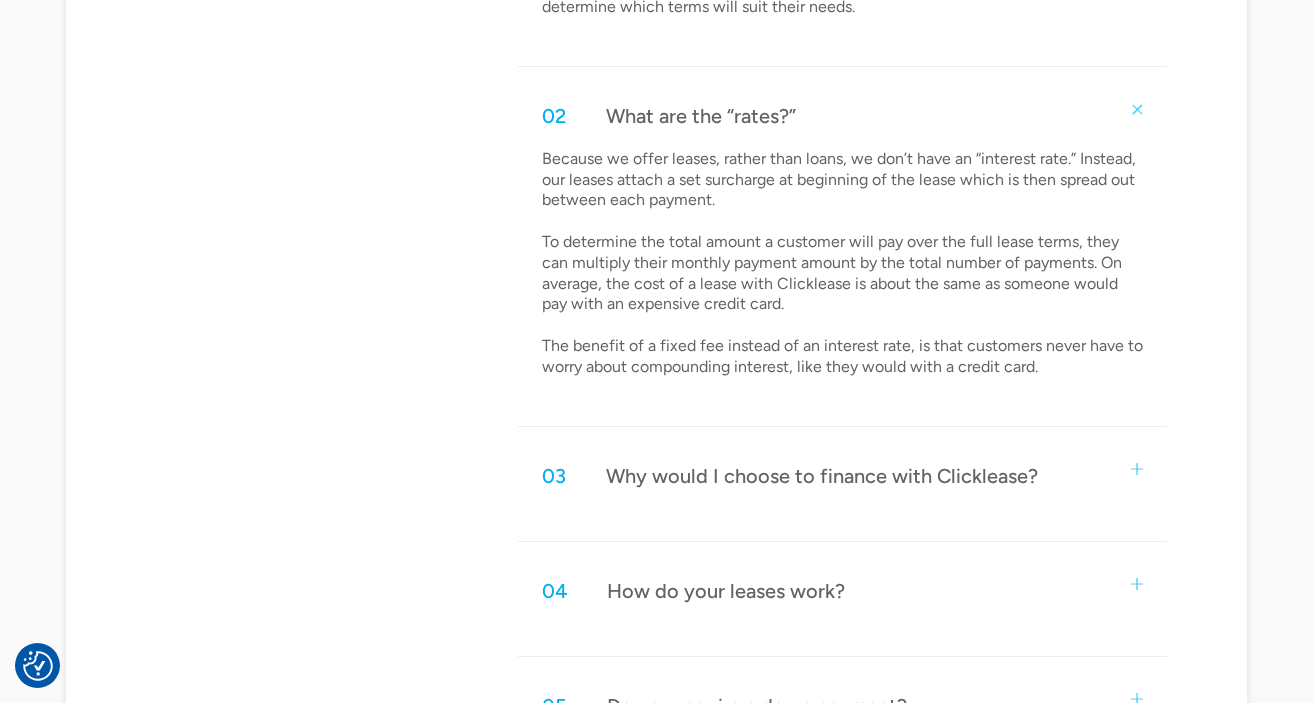 click on "Why would I choose to finance with Clicklease?" at bounding box center (822, 476) 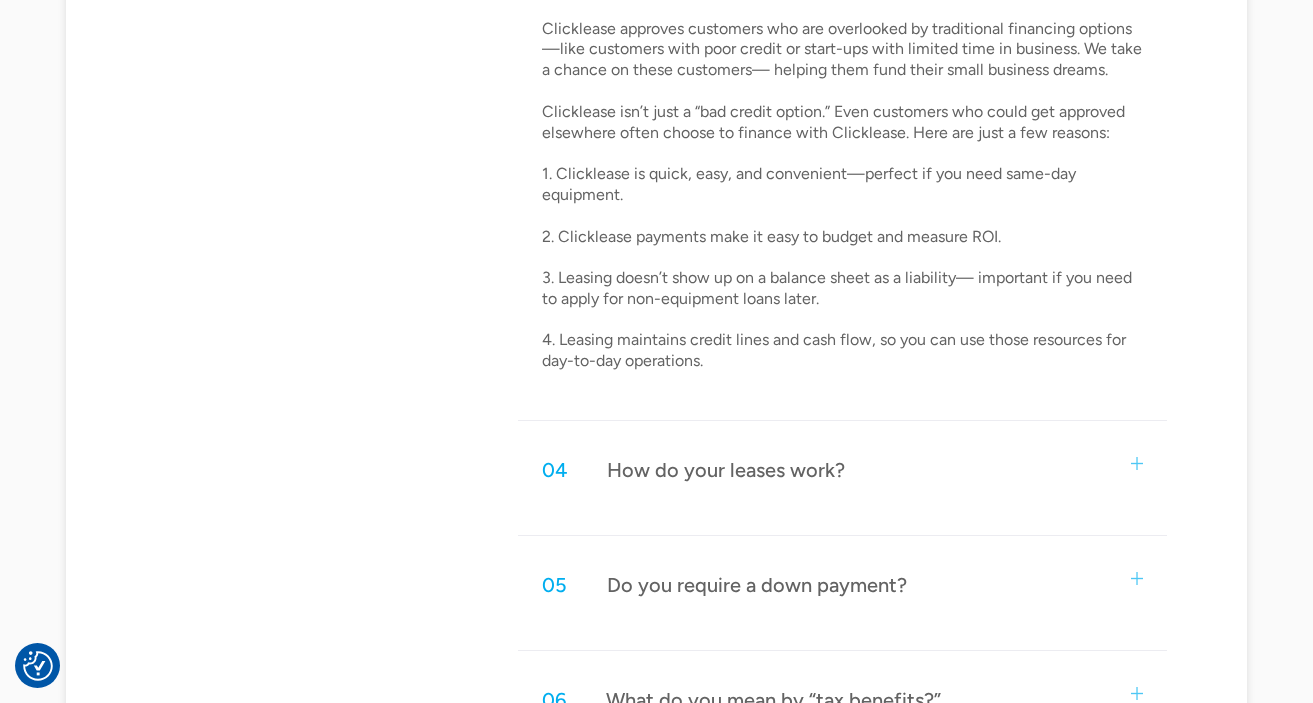 scroll, scrollTop: 1913, scrollLeft: 0, axis: vertical 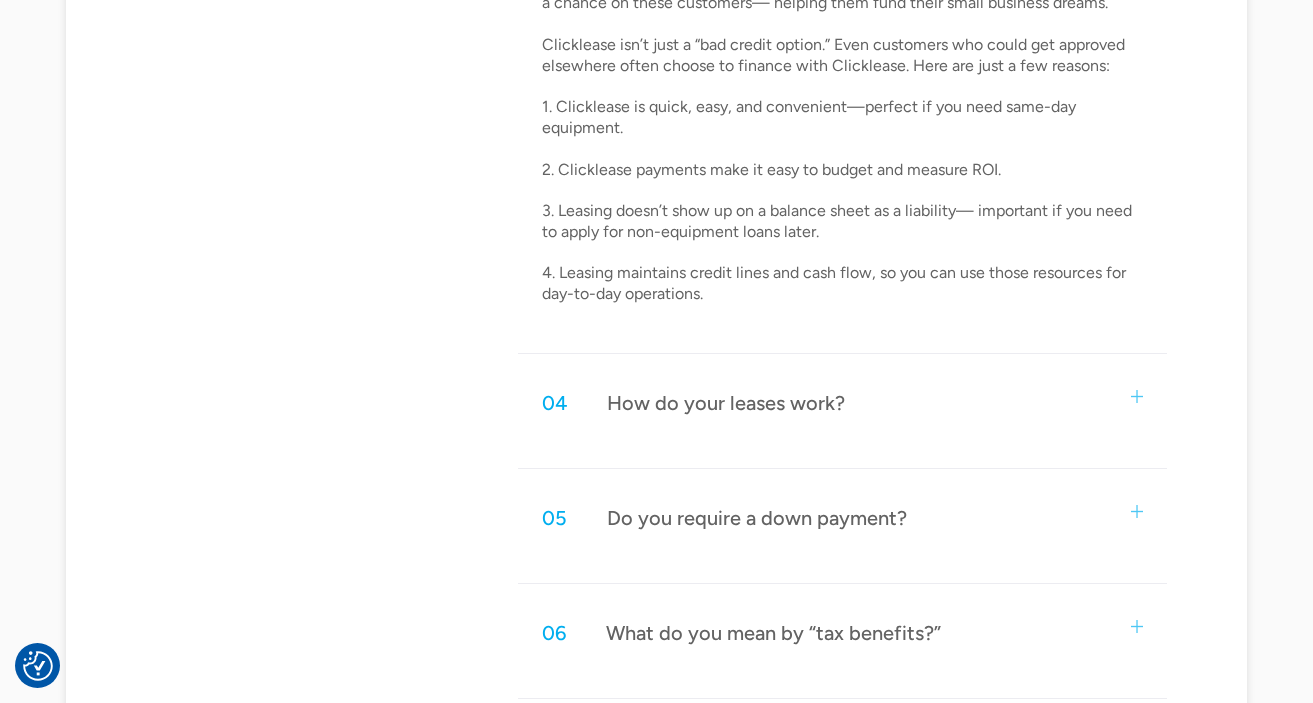 click on "How do your leases work?" at bounding box center [726, 403] 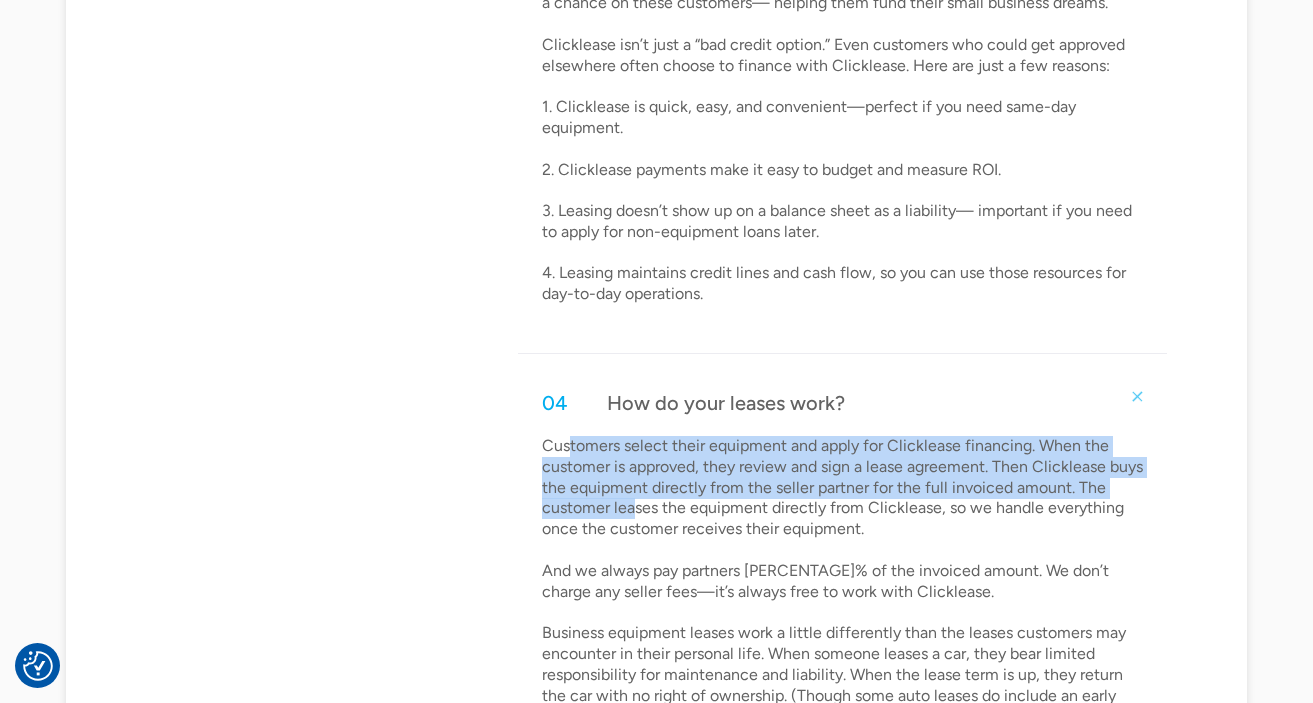 drag, startPoint x: 570, startPoint y: 443, endPoint x: 633, endPoint y: 507, distance: 89.80534 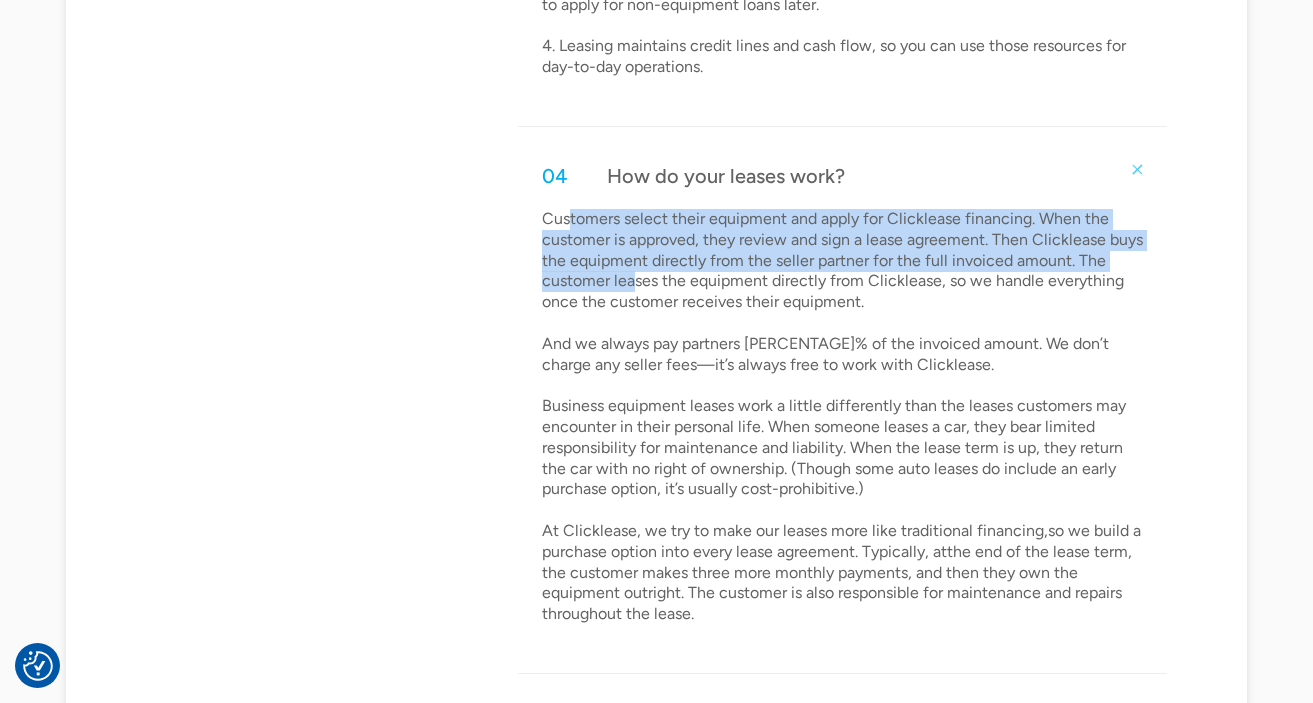 scroll, scrollTop: 2204, scrollLeft: 0, axis: vertical 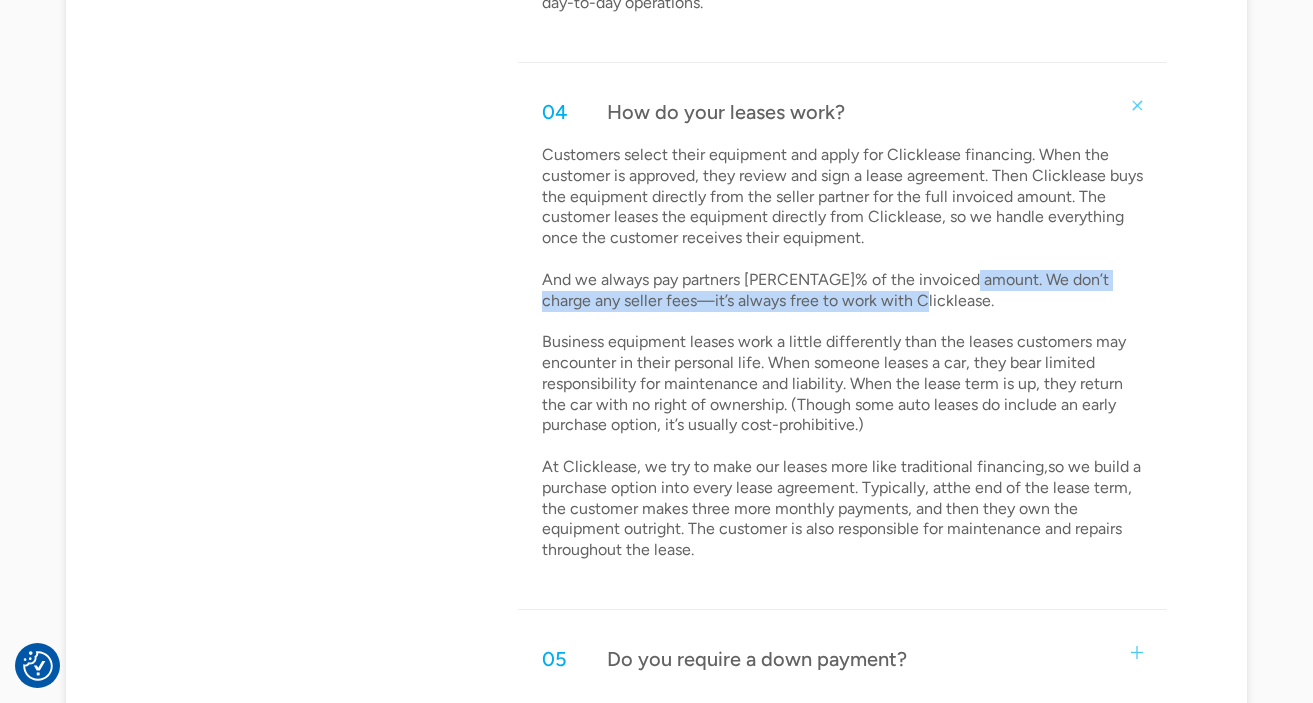drag, startPoint x: 904, startPoint y: 306, endPoint x: 963, endPoint y: 285, distance: 62.625874 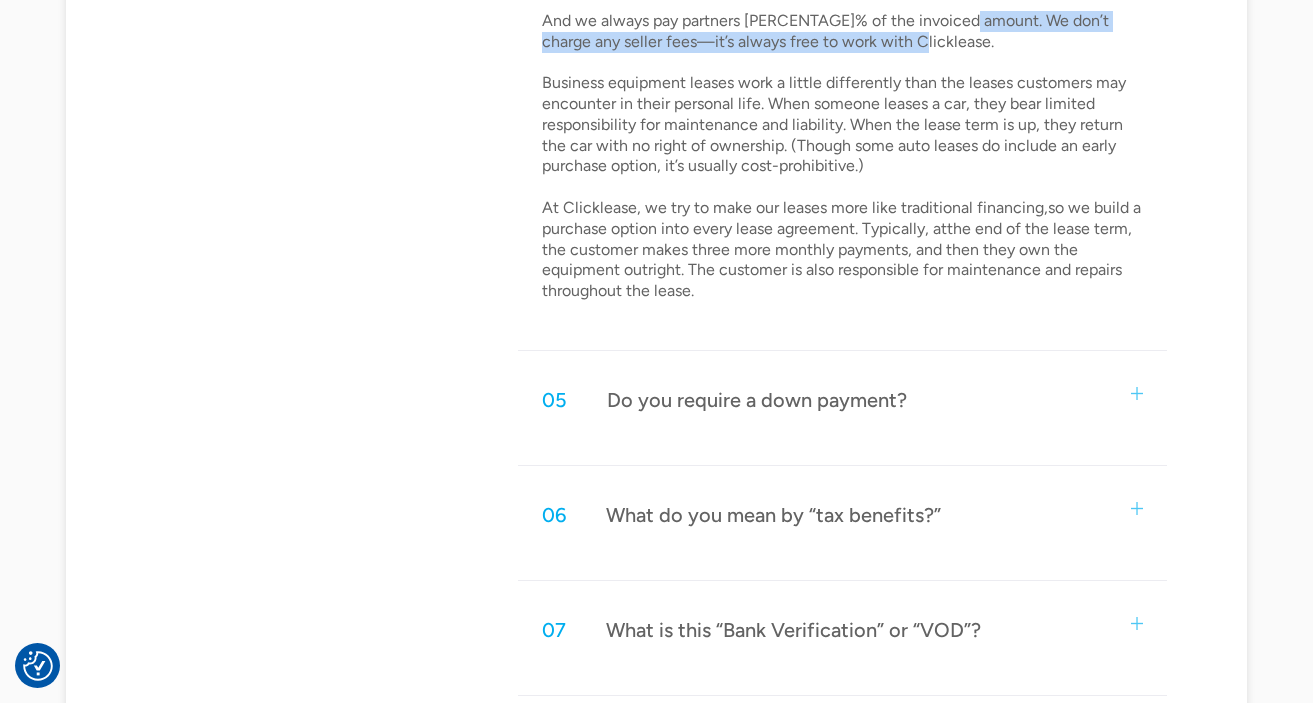 scroll, scrollTop: 2469, scrollLeft: 0, axis: vertical 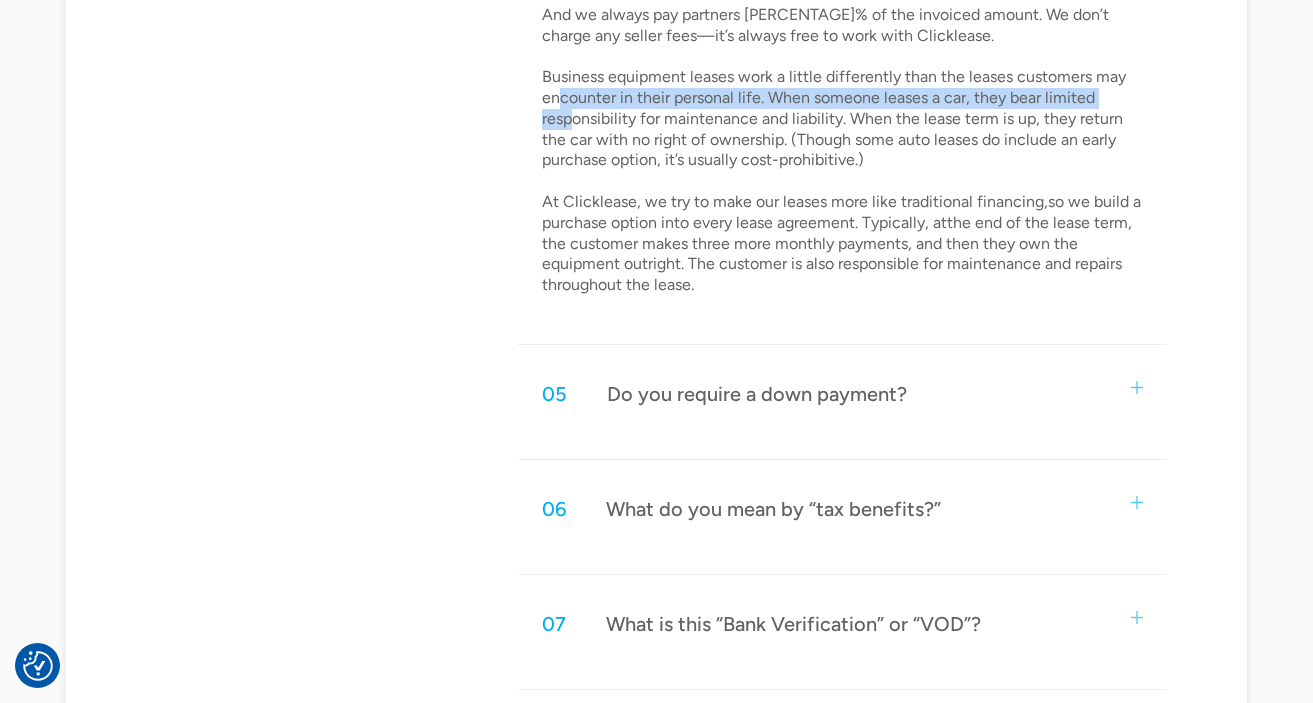 drag, startPoint x: 561, startPoint y: 103, endPoint x: 571, endPoint y: 115, distance: 15.6205 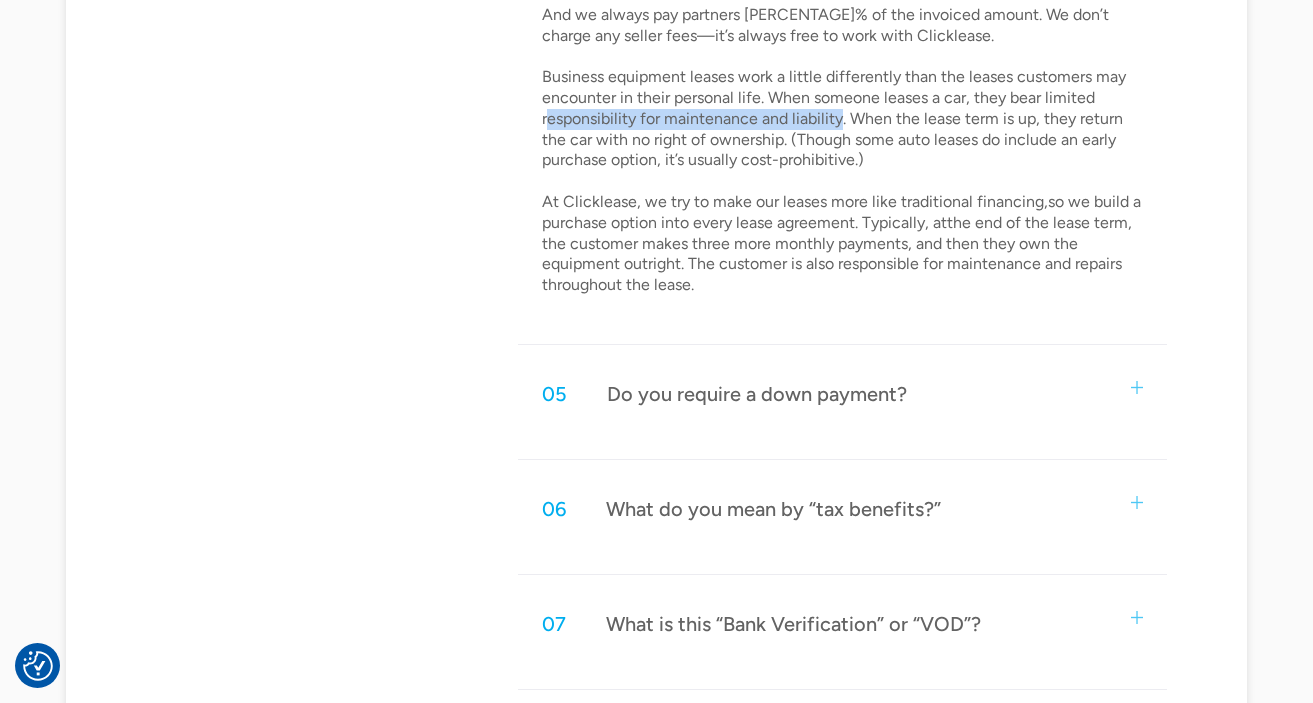 drag, startPoint x: 550, startPoint y: 113, endPoint x: 843, endPoint y: 122, distance: 293.13818 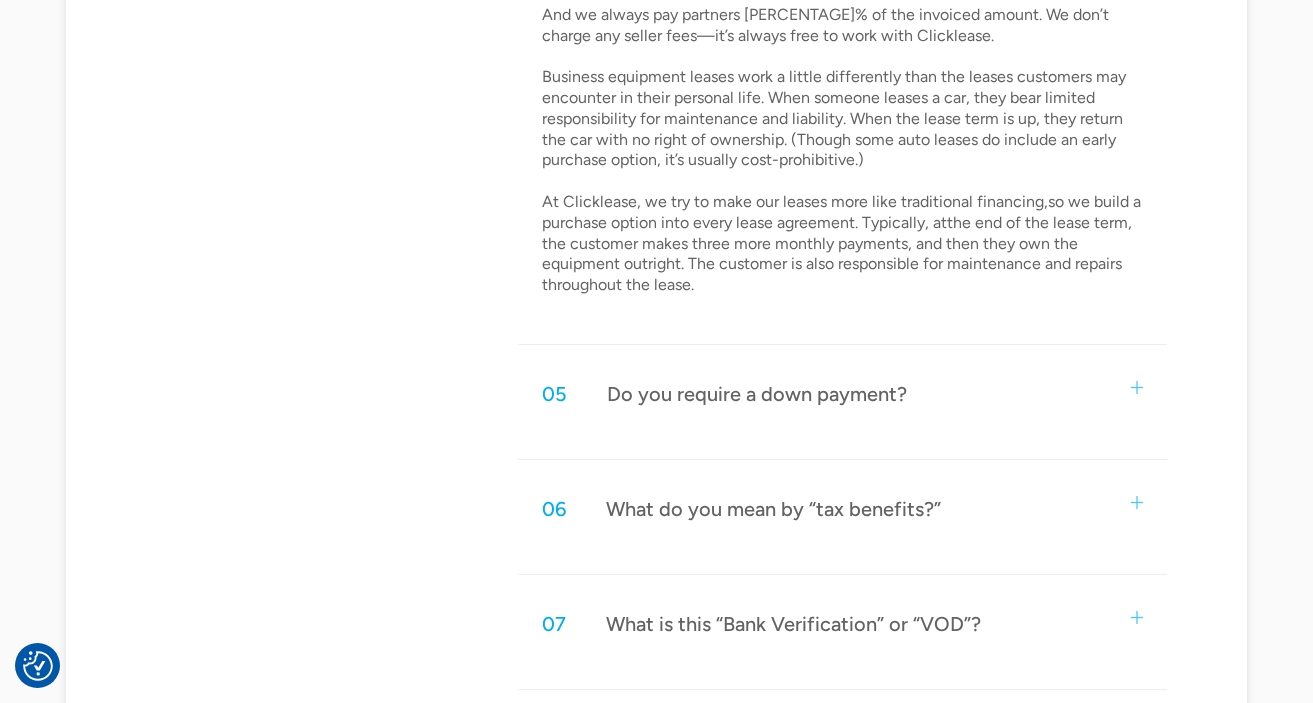 click on "Customers select their equipment and apply for Clicklease financing. When the customer is approved, they review and sign a lease agreement. Then Clicklease buys the equipment directly from the seller partner for the full invoiced amount. The customer leases the equipment directly from Clicklease, so we handle everything once the customer receives their equipment. And we always pay partners 100% of the invoiced amount. We don’t charge any seller fees—it’s always free to work with Clicklease. Business equipment leases work a little differently than the leases customers may encounter in their personal life. When someone leases a car, they bear limited responsibility for maintenance and liability. When the lease term is up, they return the car with no right of ownership. (Though some auto leases do include an early purchase option, it’s usually cost-prohibitive.)" at bounding box center [842, 88] 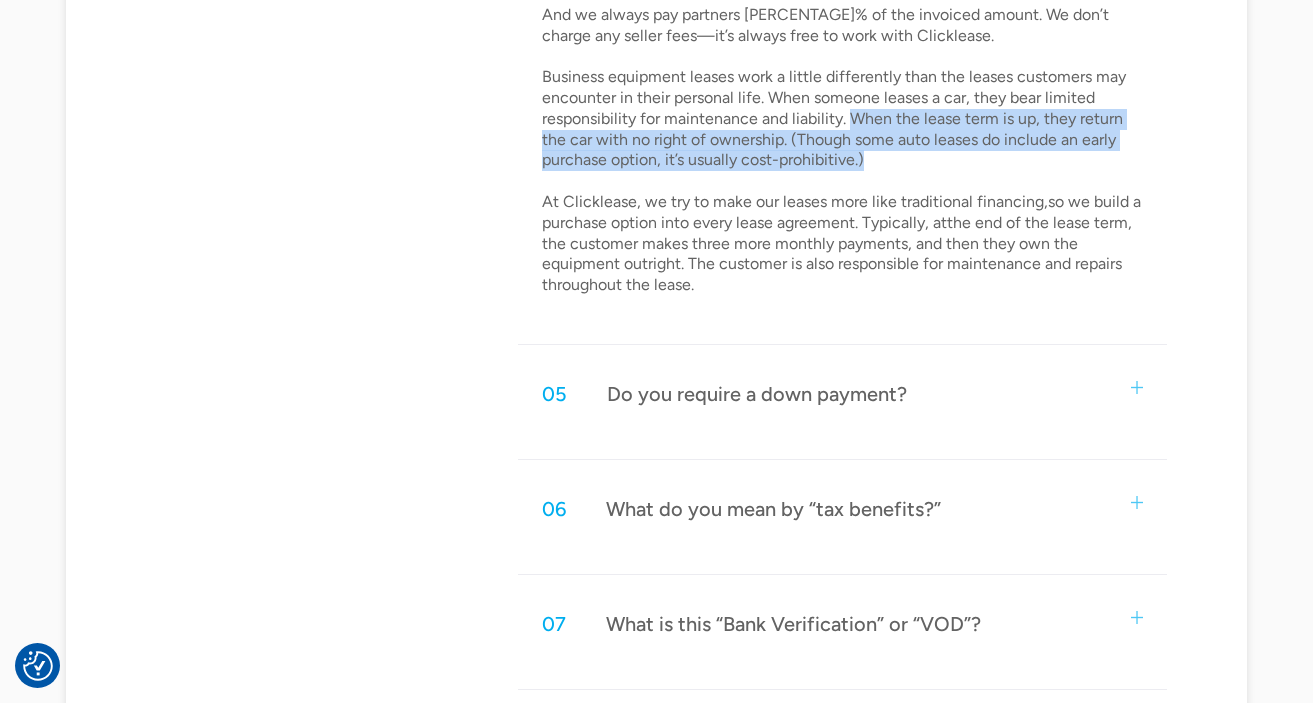 drag, startPoint x: 849, startPoint y: 117, endPoint x: 875, endPoint y: 164, distance: 53.712196 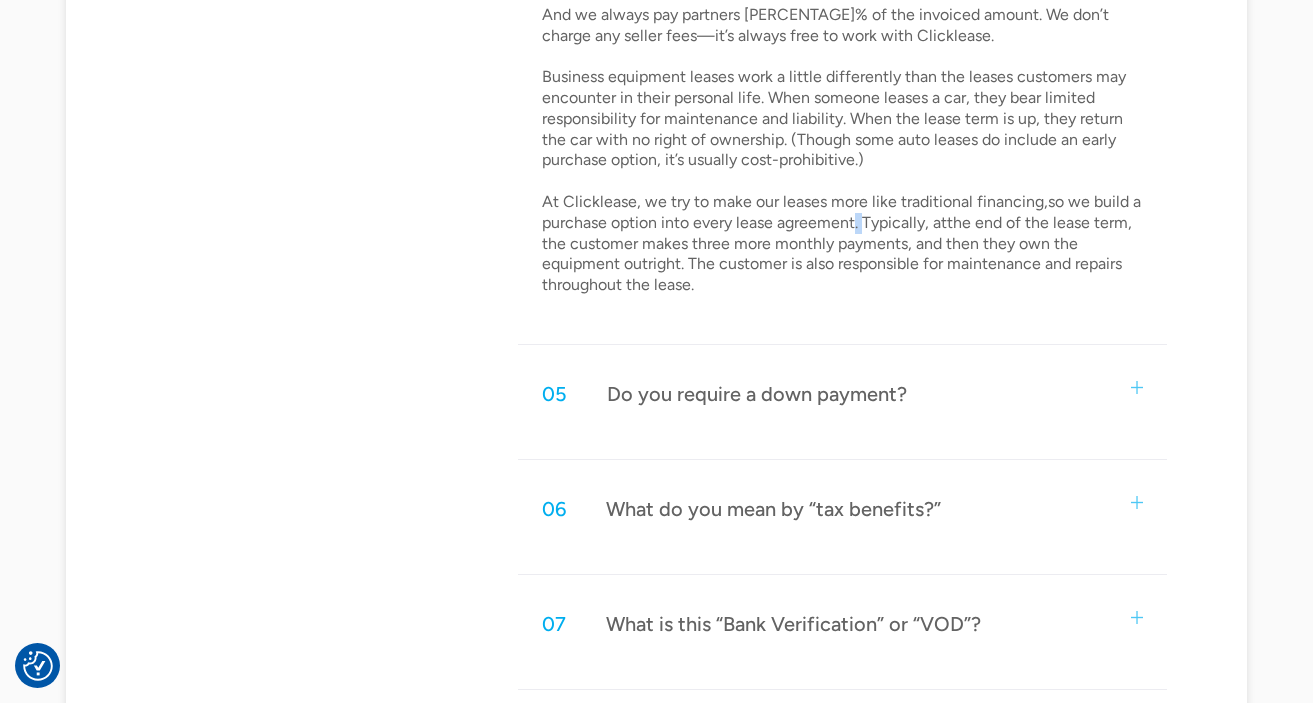 drag, startPoint x: 853, startPoint y: 218, endPoint x: 863, endPoint y: 224, distance: 11.661903 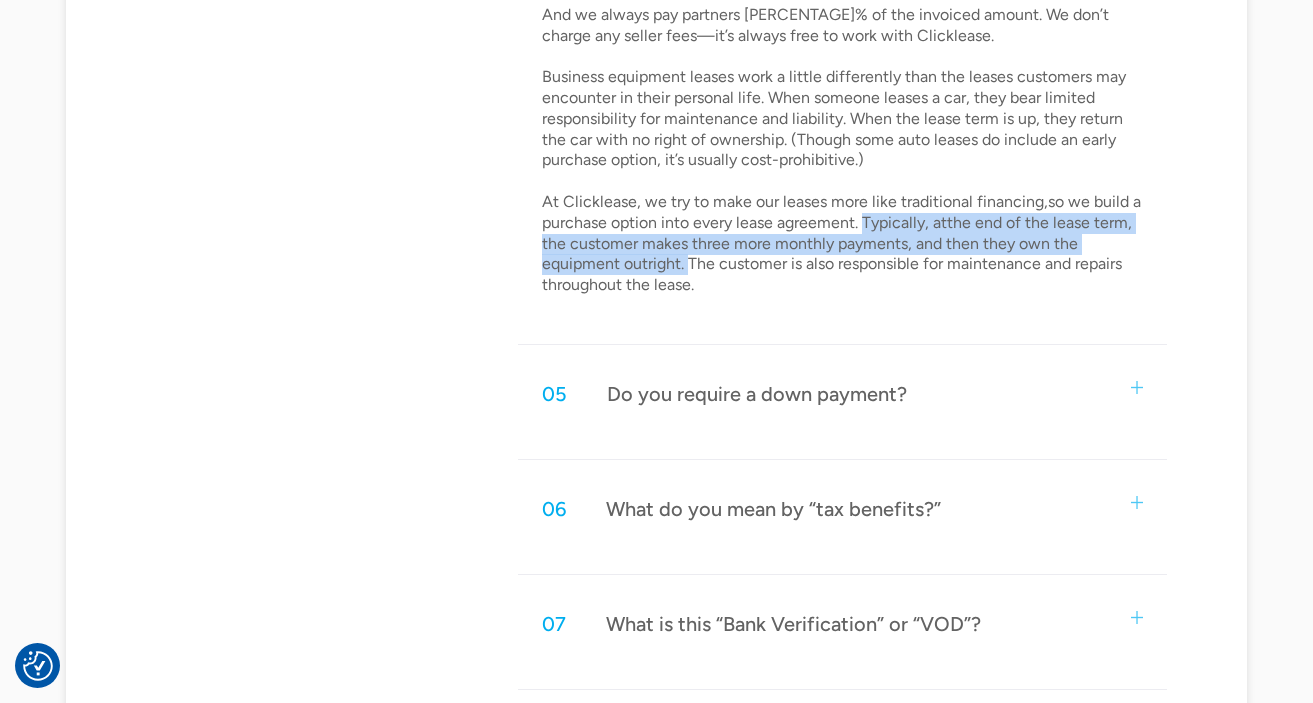 drag, startPoint x: 863, startPoint y: 224, endPoint x: 691, endPoint y: 264, distance: 176.58992 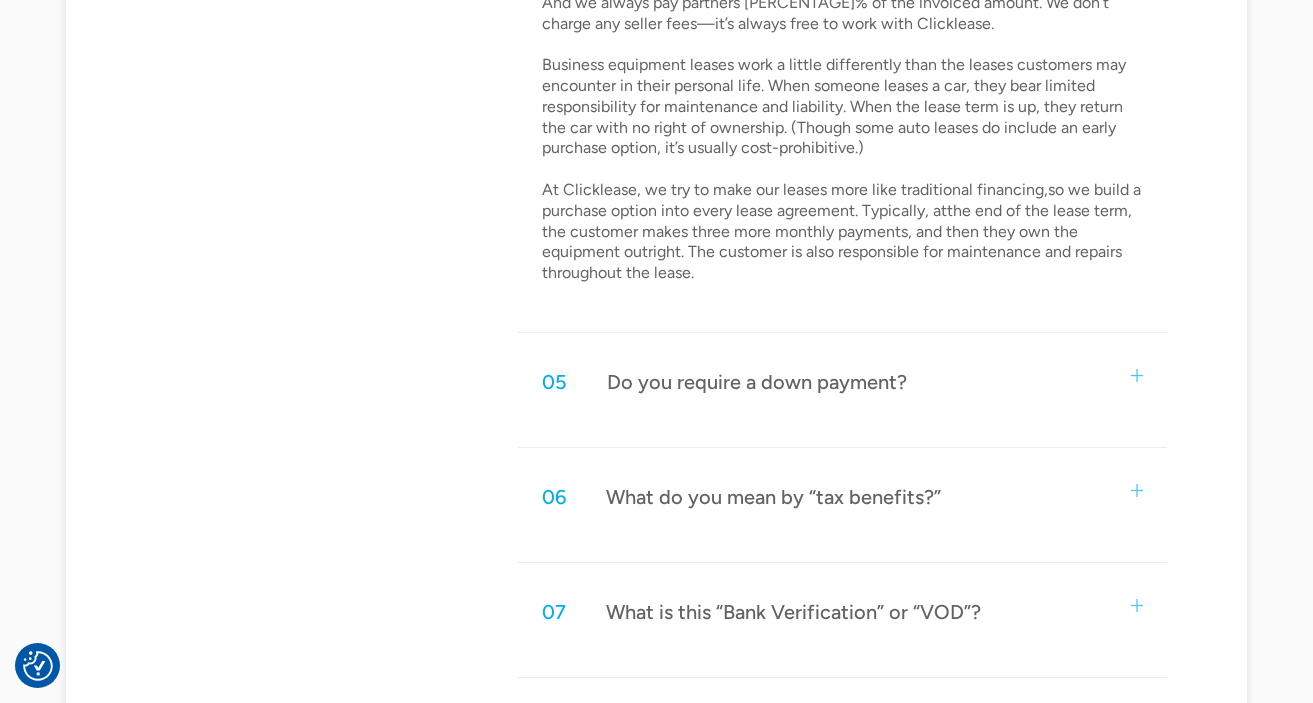 scroll, scrollTop: 2487, scrollLeft: 0, axis: vertical 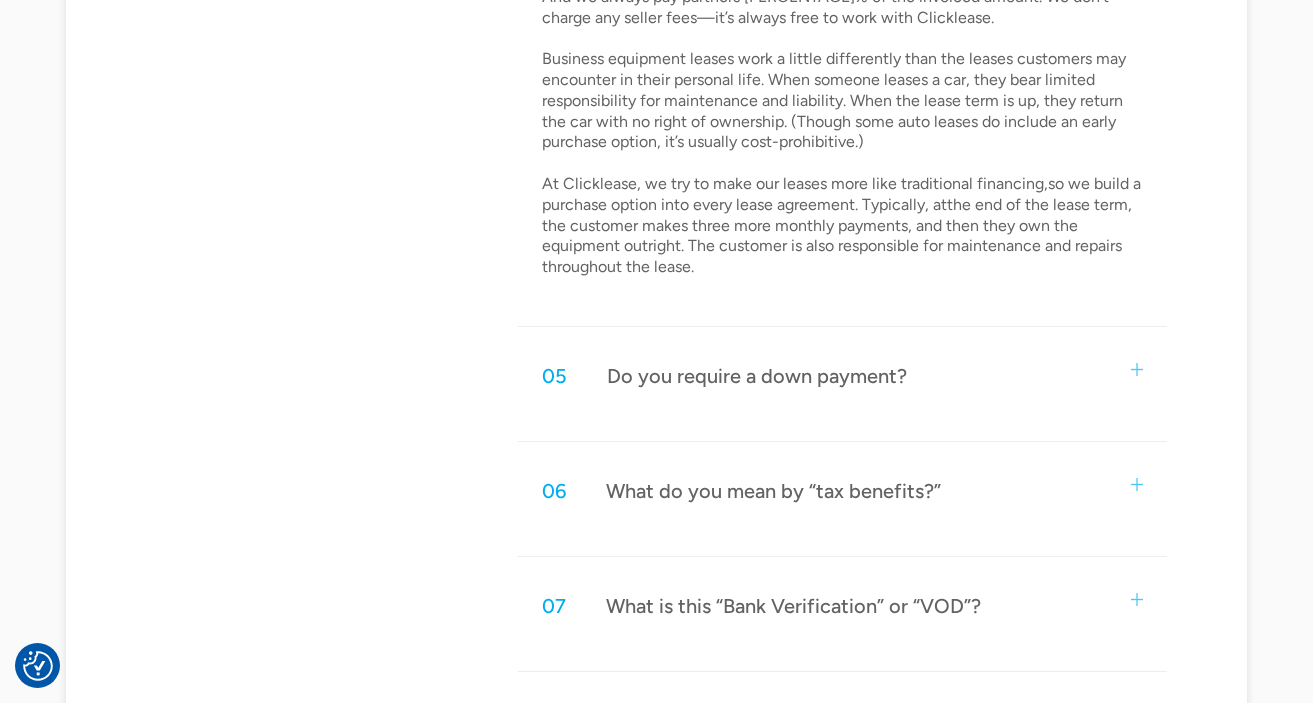 click on "05 Do you require a down payment?" at bounding box center [842, 376] 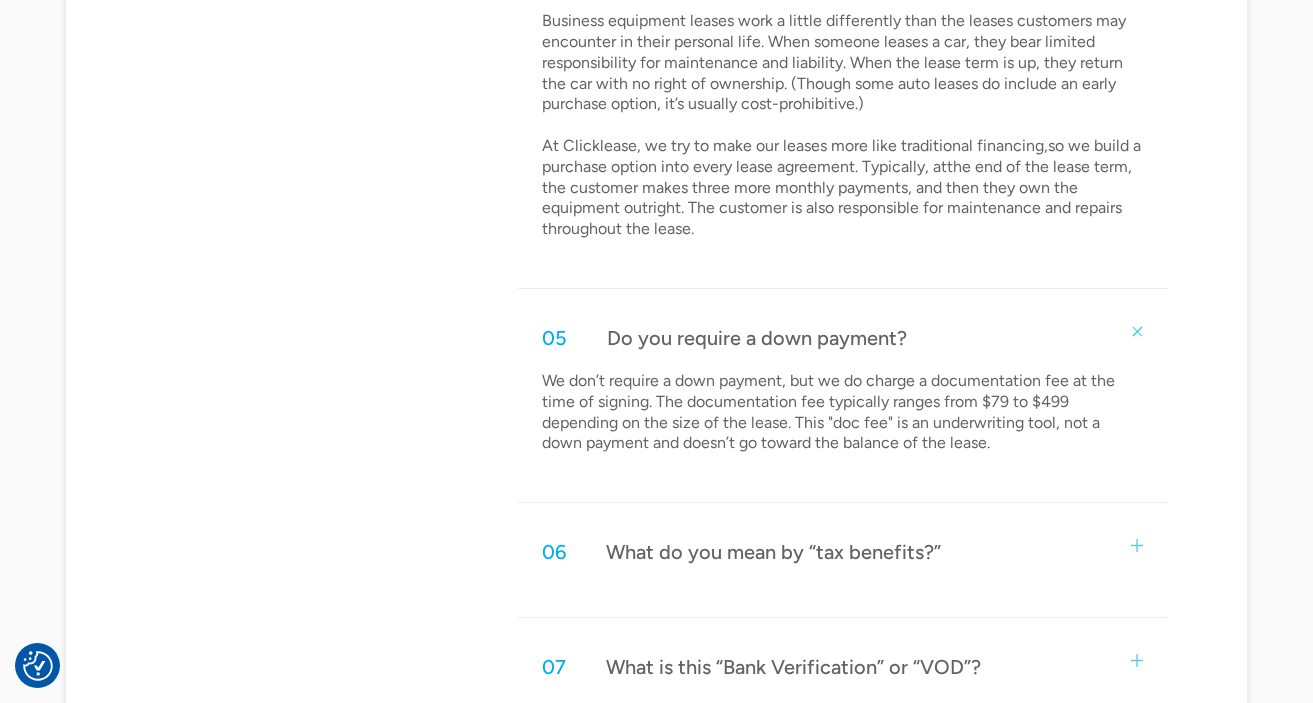 scroll, scrollTop: 2526, scrollLeft: 0, axis: vertical 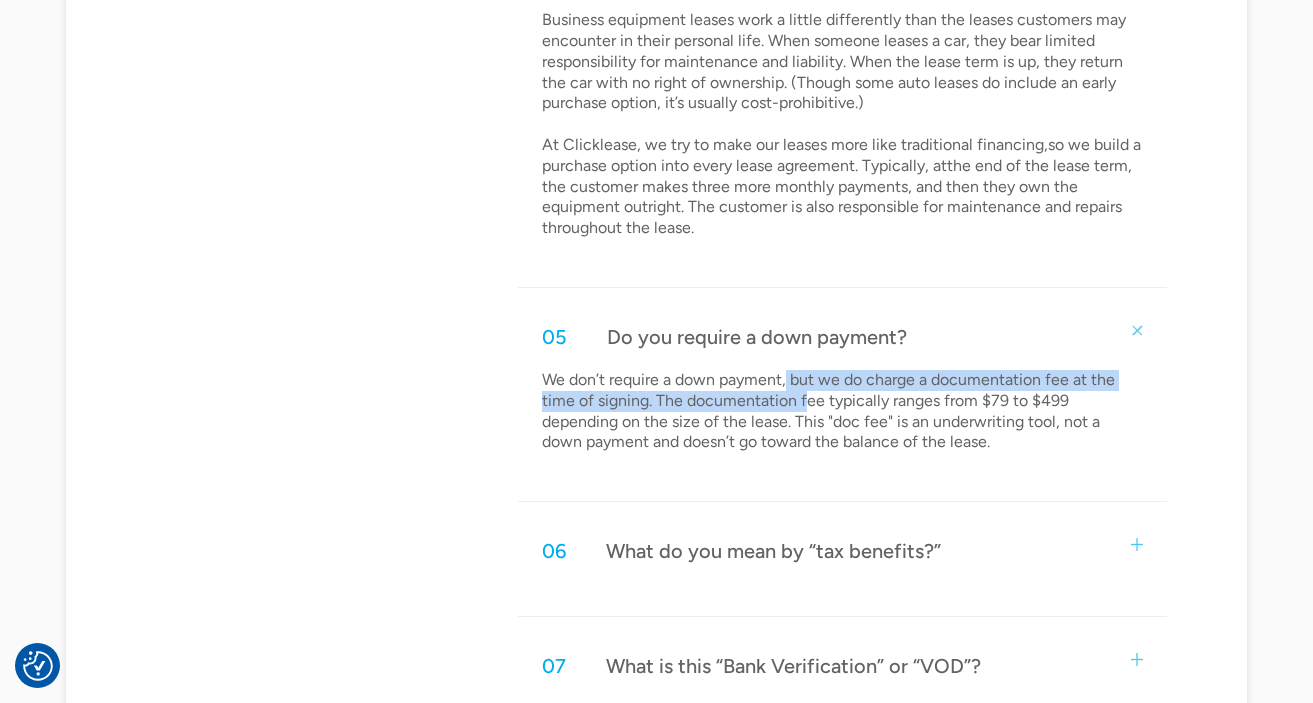 drag, startPoint x: 788, startPoint y: 386, endPoint x: 807, endPoint y: 411, distance: 31.400637 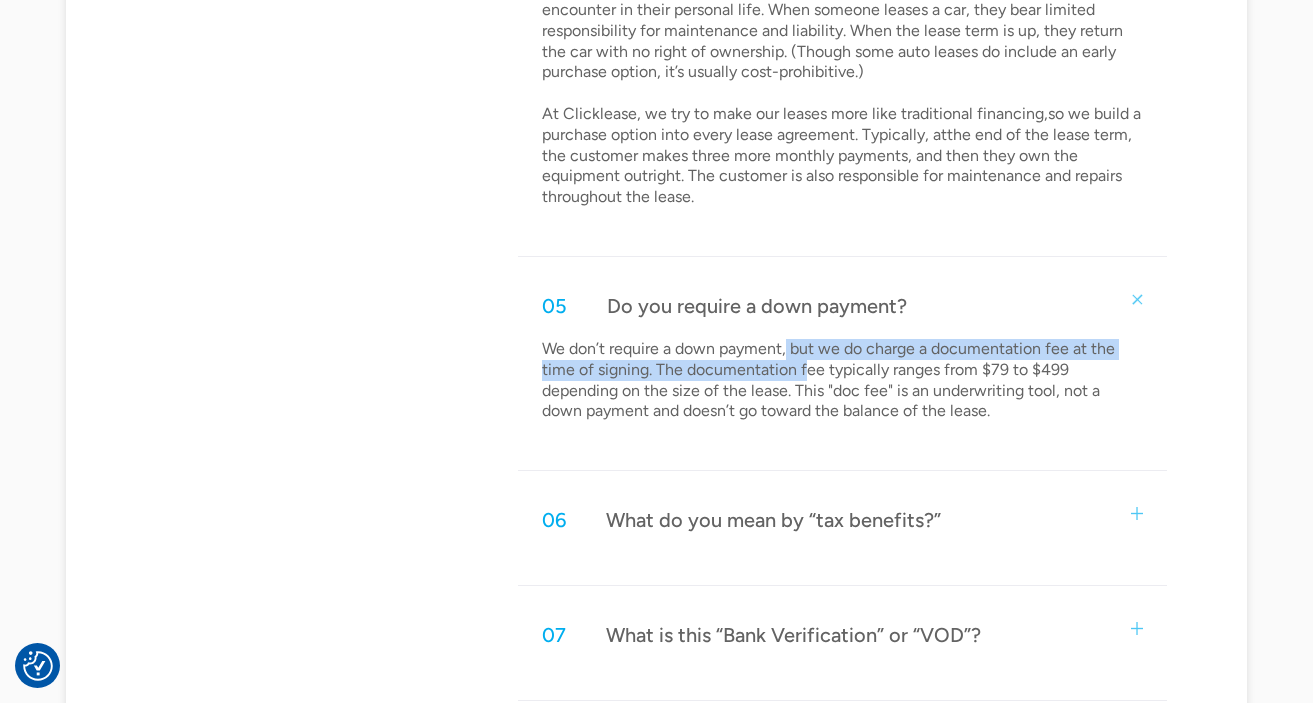 scroll, scrollTop: 2643, scrollLeft: 0, axis: vertical 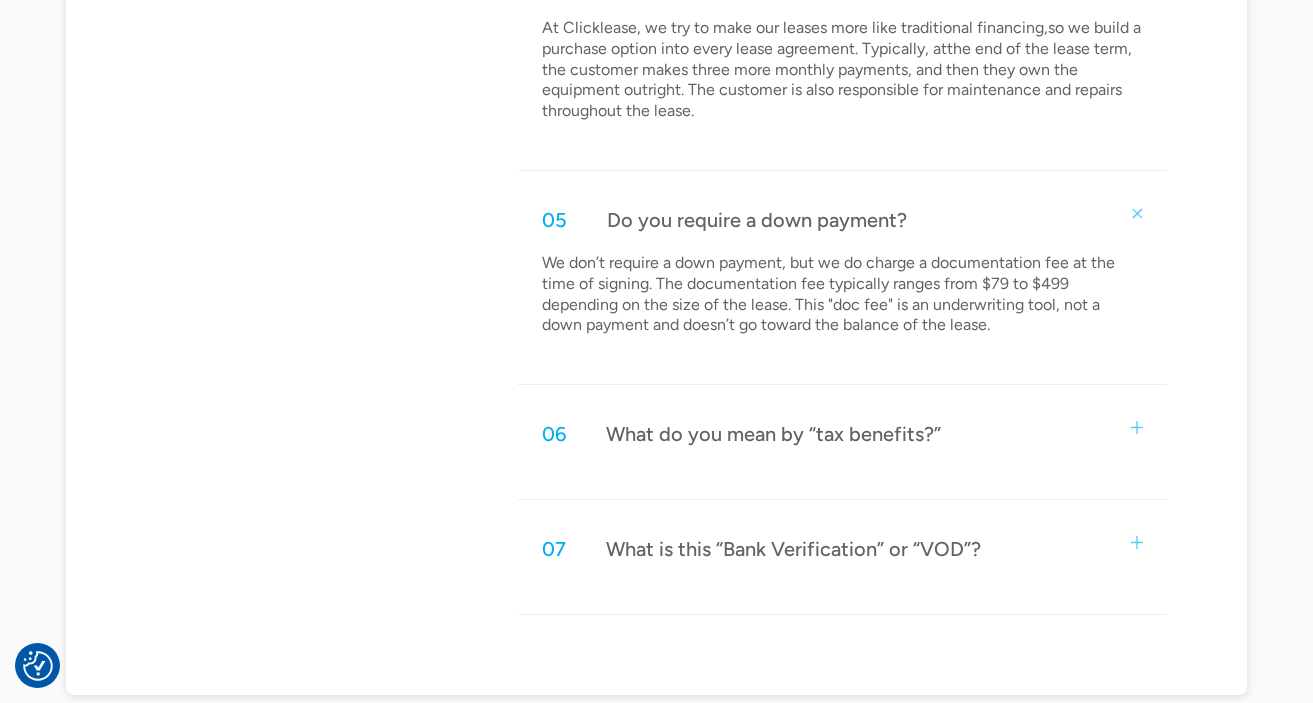click on "06 What do you mean by “tax benefits?”" at bounding box center (842, 434) 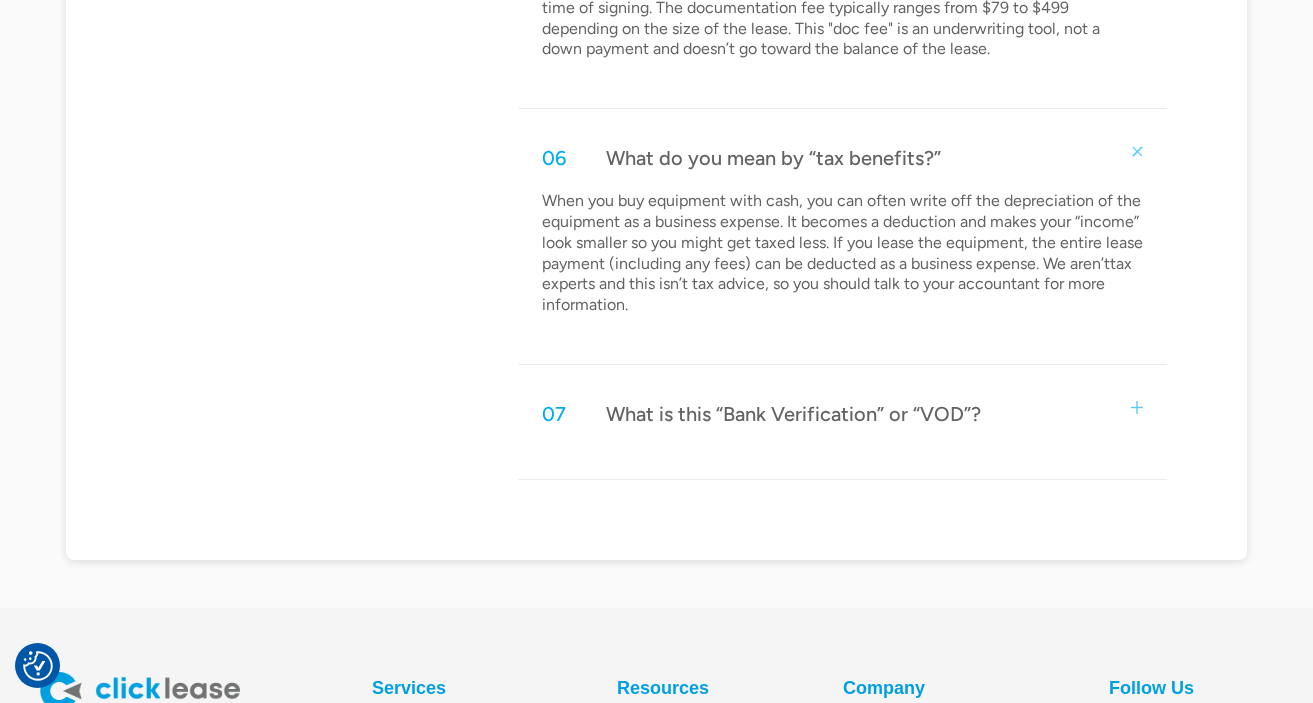 scroll, scrollTop: 2920, scrollLeft: 0, axis: vertical 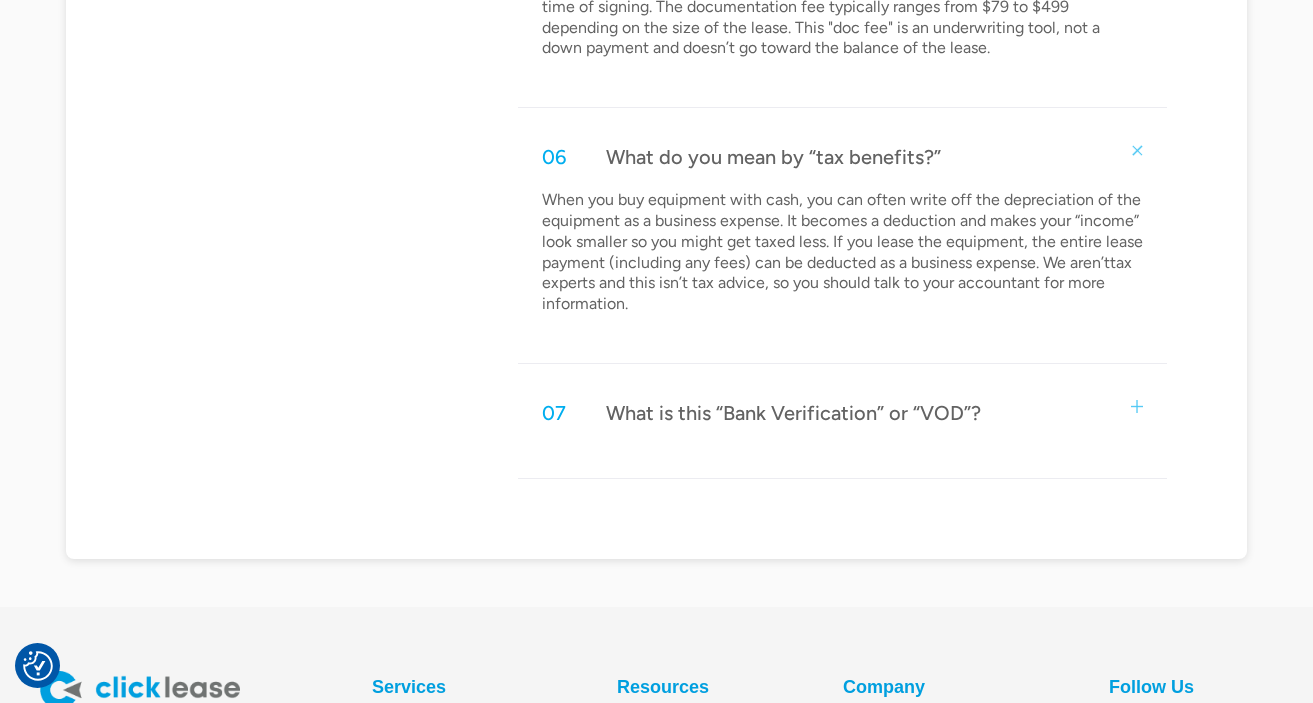 click on "What is this “Bank Verification” or “VOD”?" at bounding box center (793, 413) 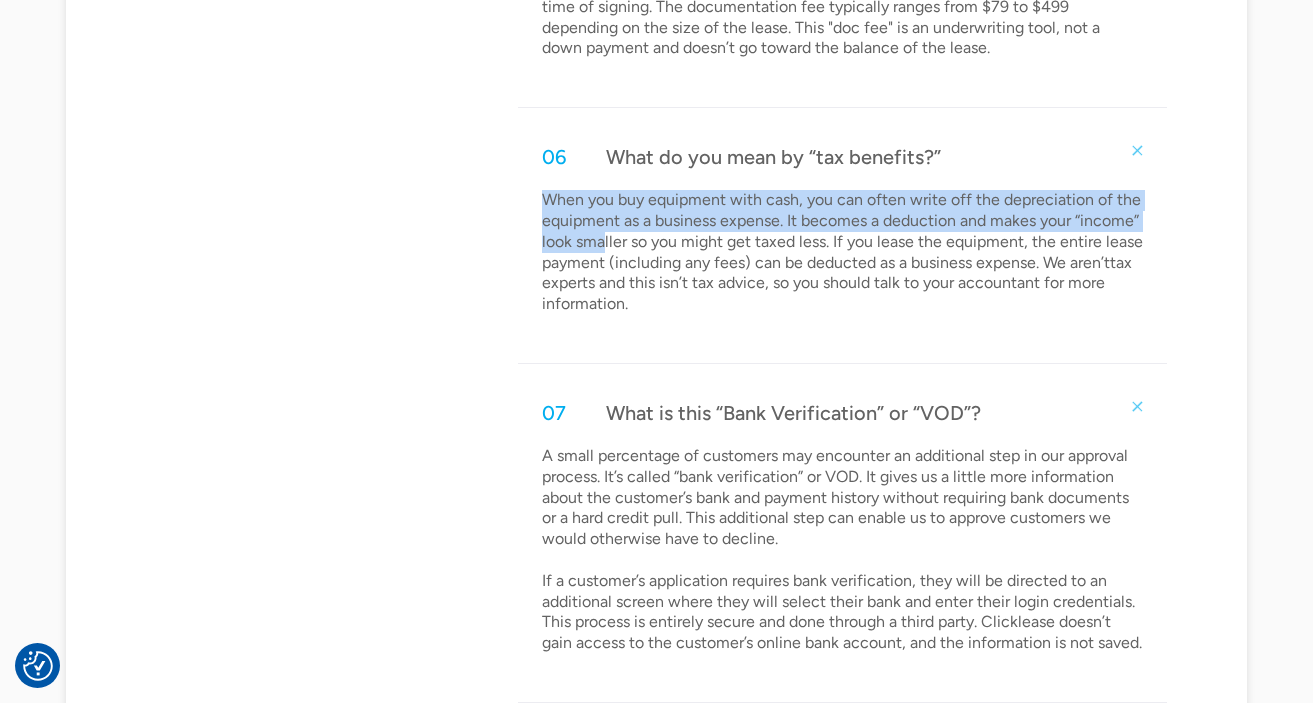 drag, startPoint x: 537, startPoint y: 195, endPoint x: 605, endPoint y: 245, distance: 84.40379 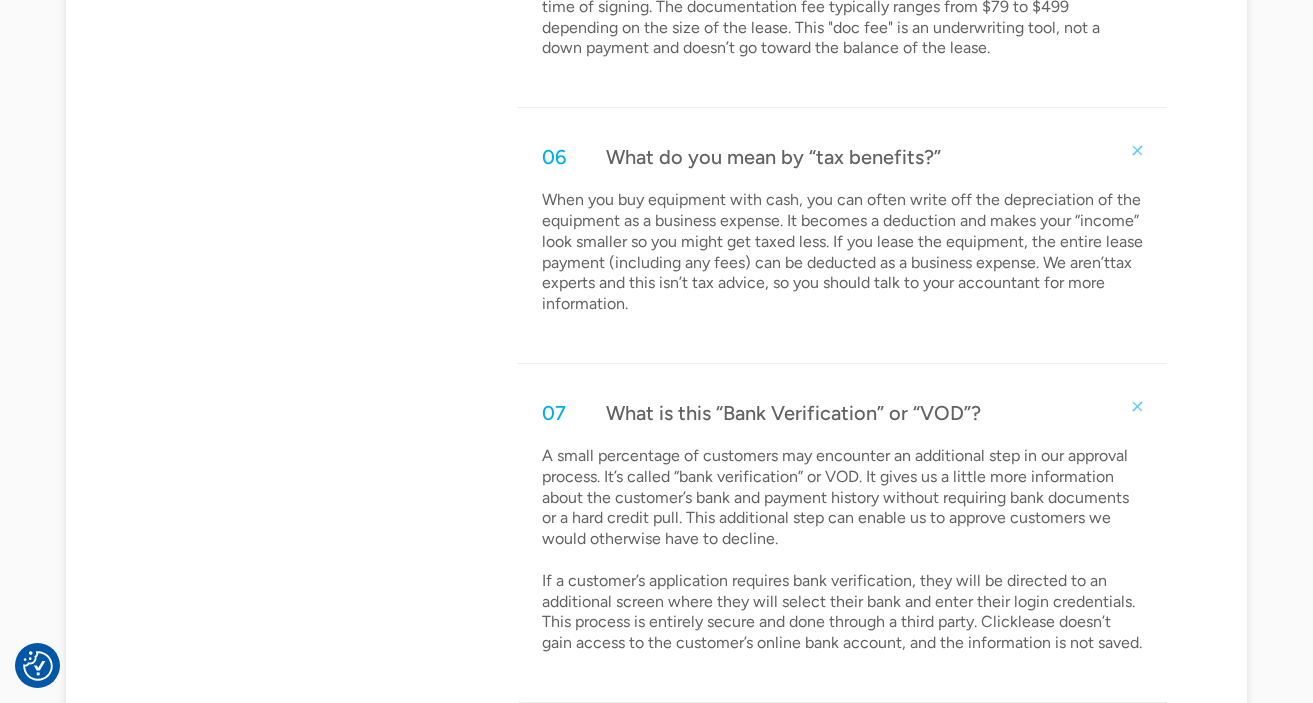 click on "When you buy equipment with cash, you can often write off the depreciation of the equipment as a business expense. It becomes a deduction and makes your “income” look smaller so you might get taxed less. If you lease the equipment, the entire lease payment (including any fees) can be deducted as a business expense. We aren’ttax experts and this isn’t tax advice, so you should talk to your accountant for more information." at bounding box center [842, 252] 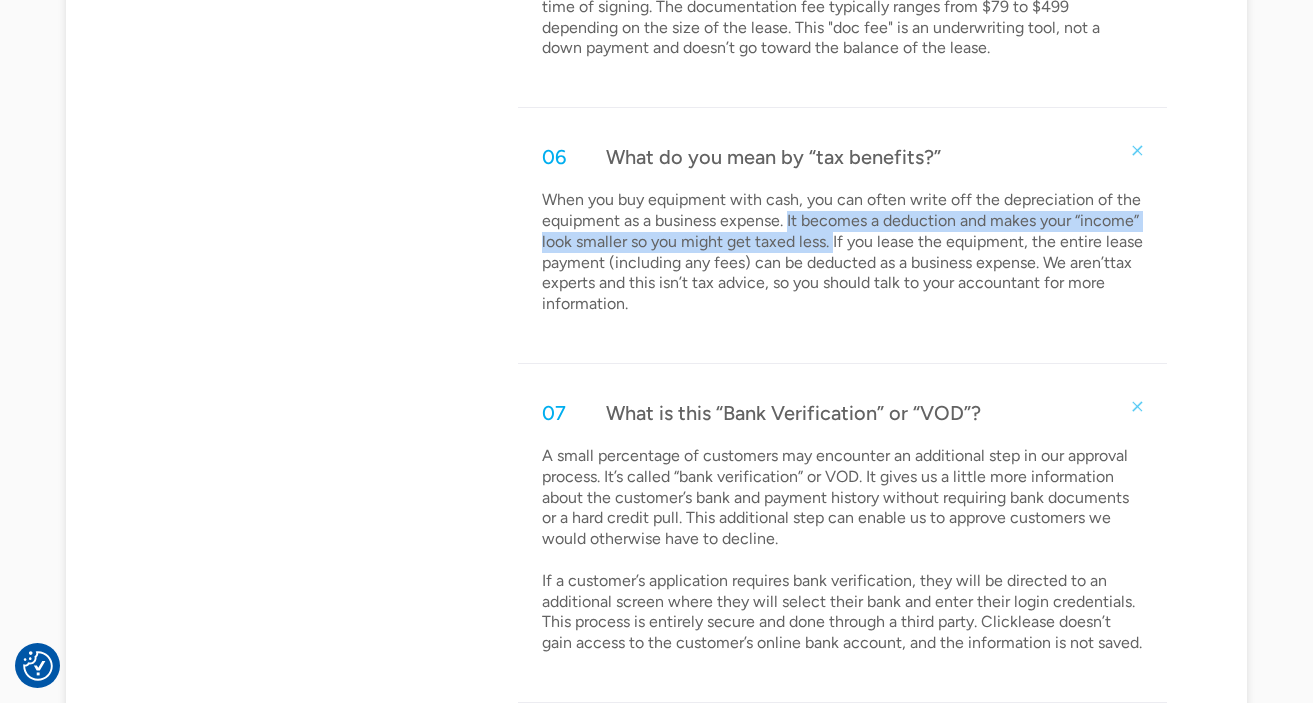 drag, startPoint x: 788, startPoint y: 222, endPoint x: 832, endPoint y: 248, distance: 51.10773 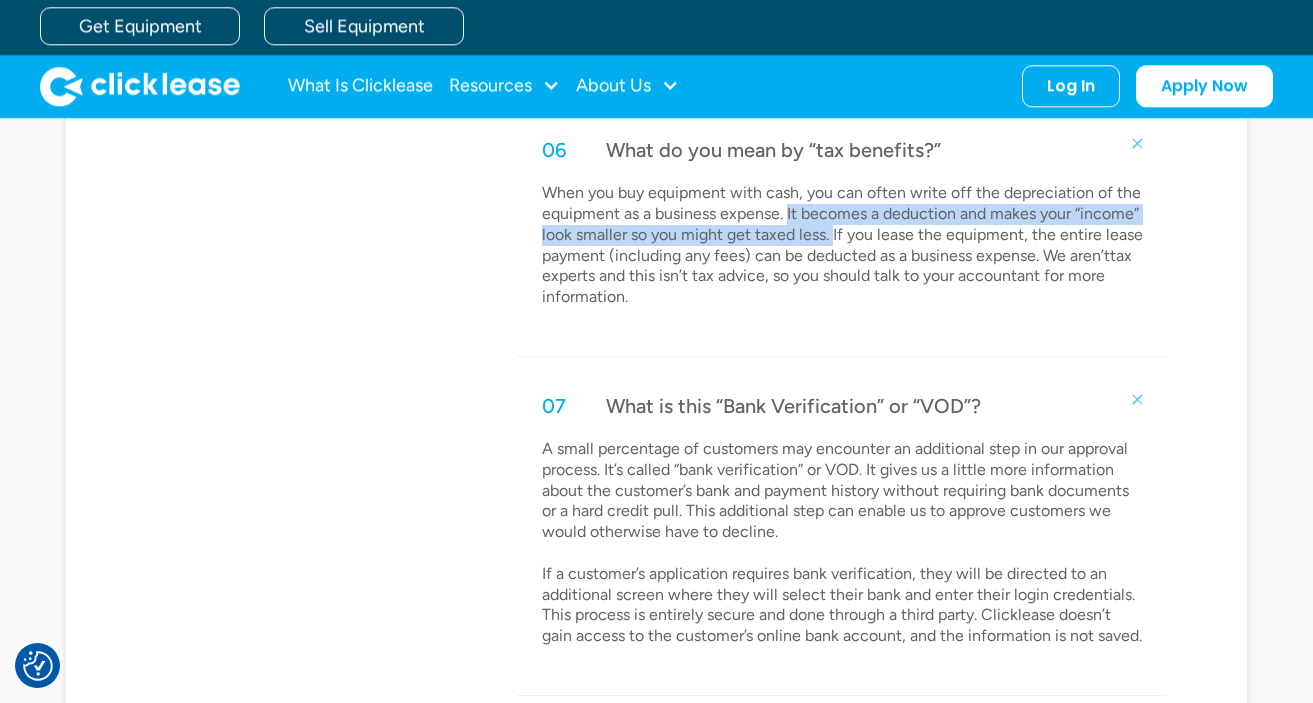 scroll, scrollTop: 2930, scrollLeft: 0, axis: vertical 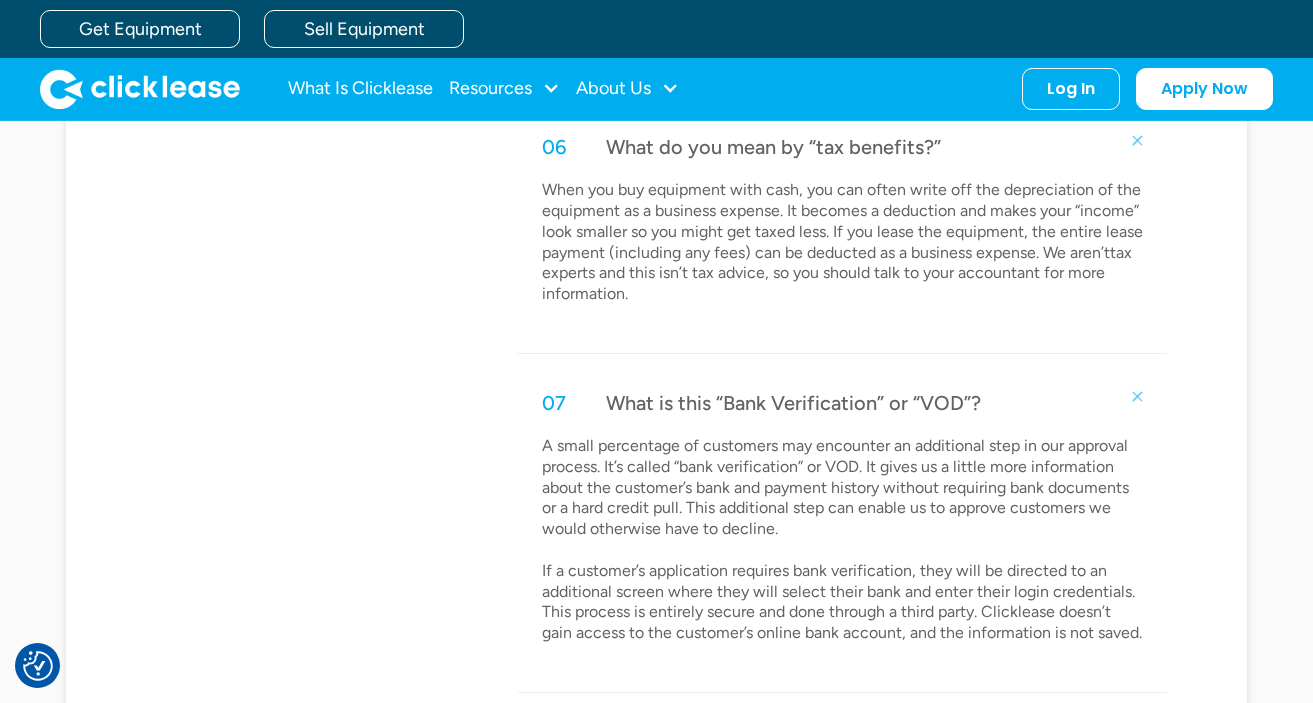 click on "When you buy equipment with cash, you can often write off the depreciation of the equipment as a business expense. It becomes a deduction and makes your “income” look smaller so you might get taxed less. If you lease the equipment, the entire lease payment (including any fees) can be deducted as a business expense. We aren’ttax experts and this isn’t tax advice, so you should talk to your accountant for more information." at bounding box center (842, 242) 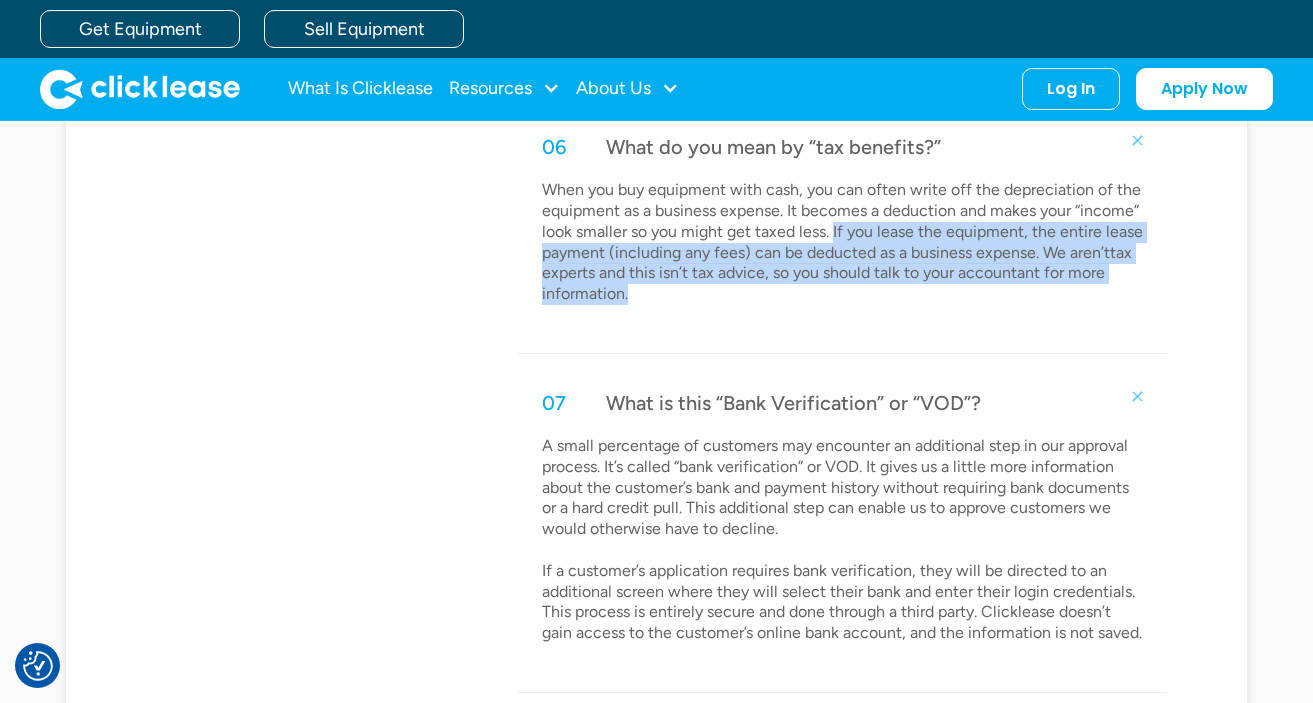 drag, startPoint x: 835, startPoint y: 233, endPoint x: 831, endPoint y: 290, distance: 57.14018 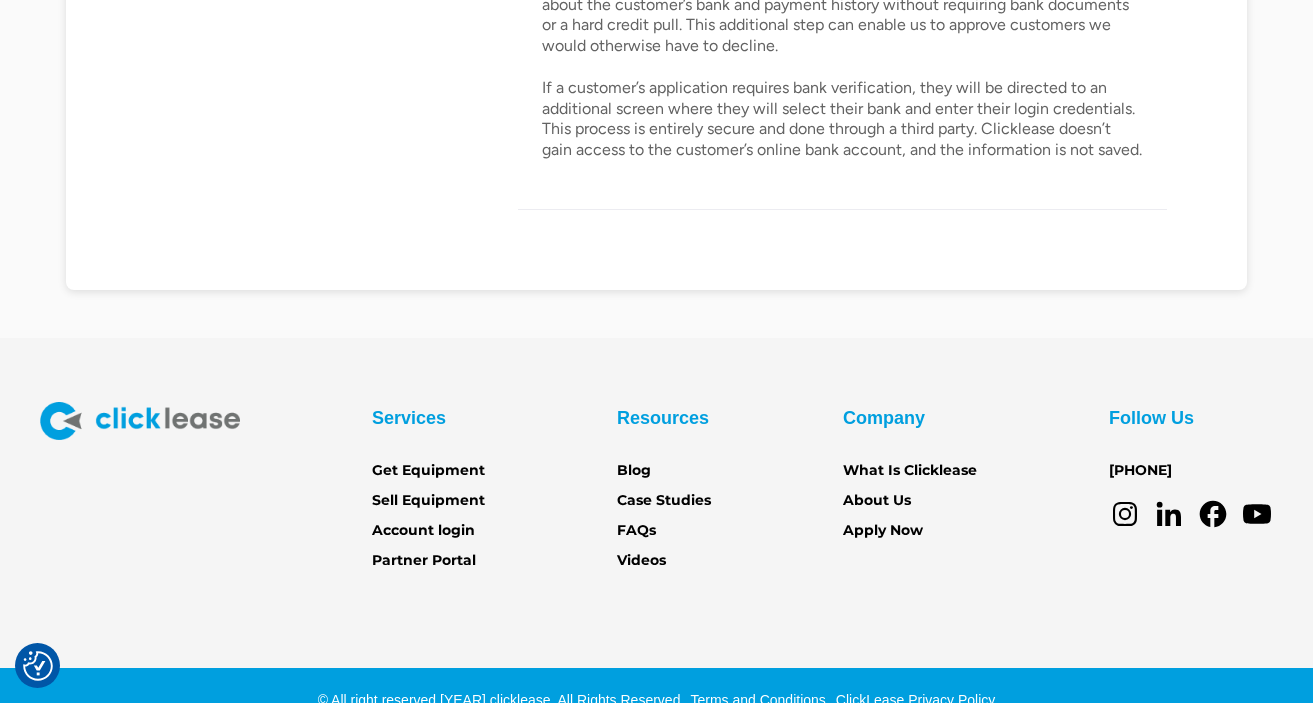 scroll, scrollTop: 3409, scrollLeft: 0, axis: vertical 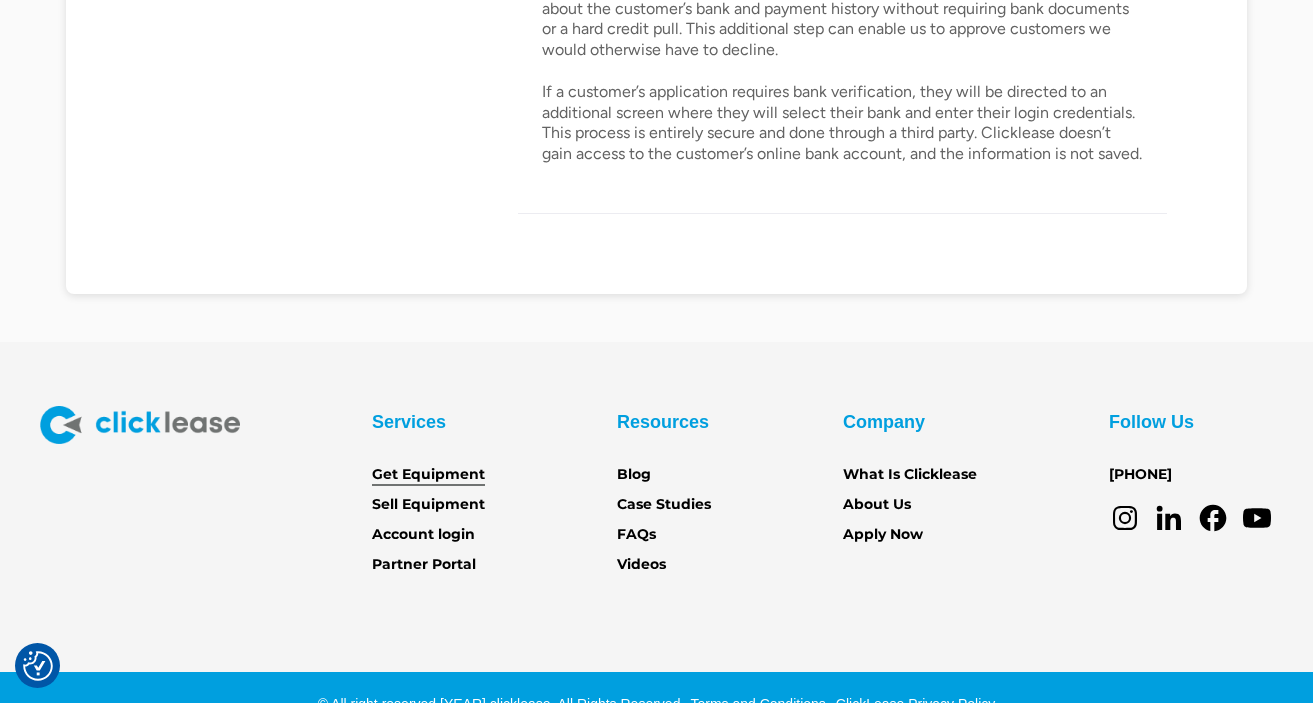 click on "Get Equipment" at bounding box center (428, 475) 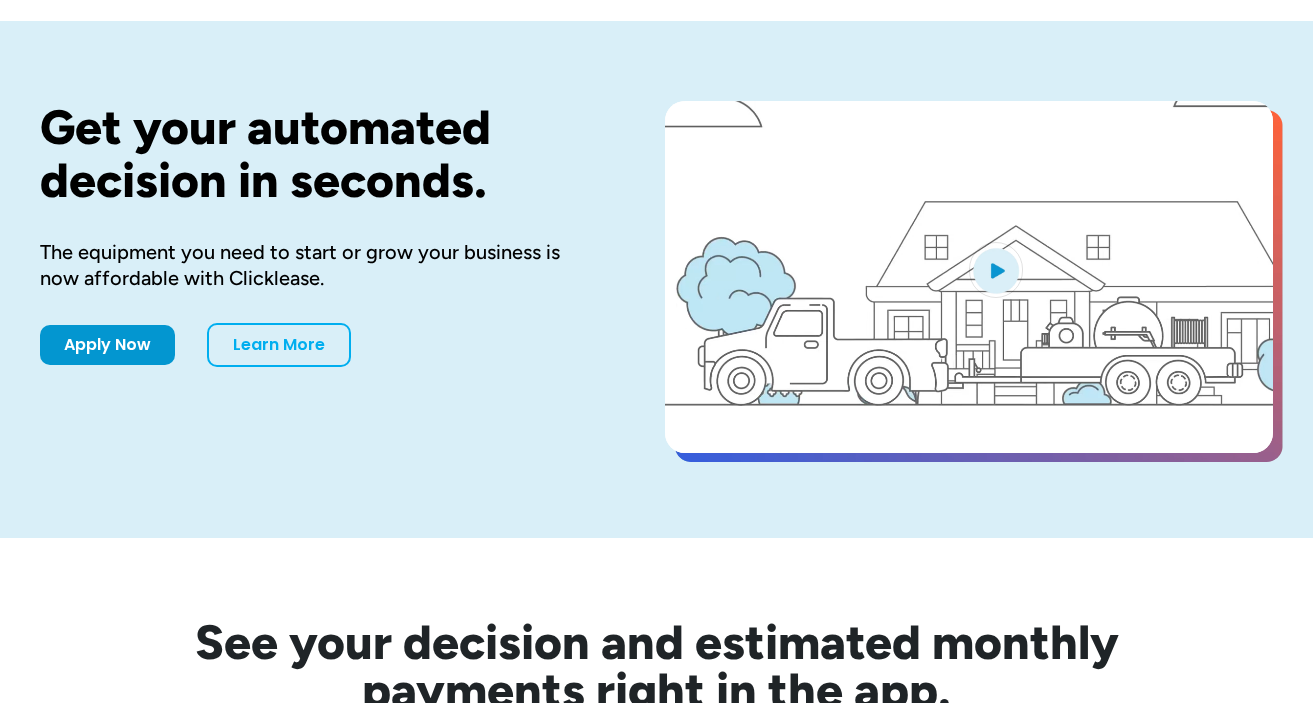 scroll, scrollTop: 296, scrollLeft: 0, axis: vertical 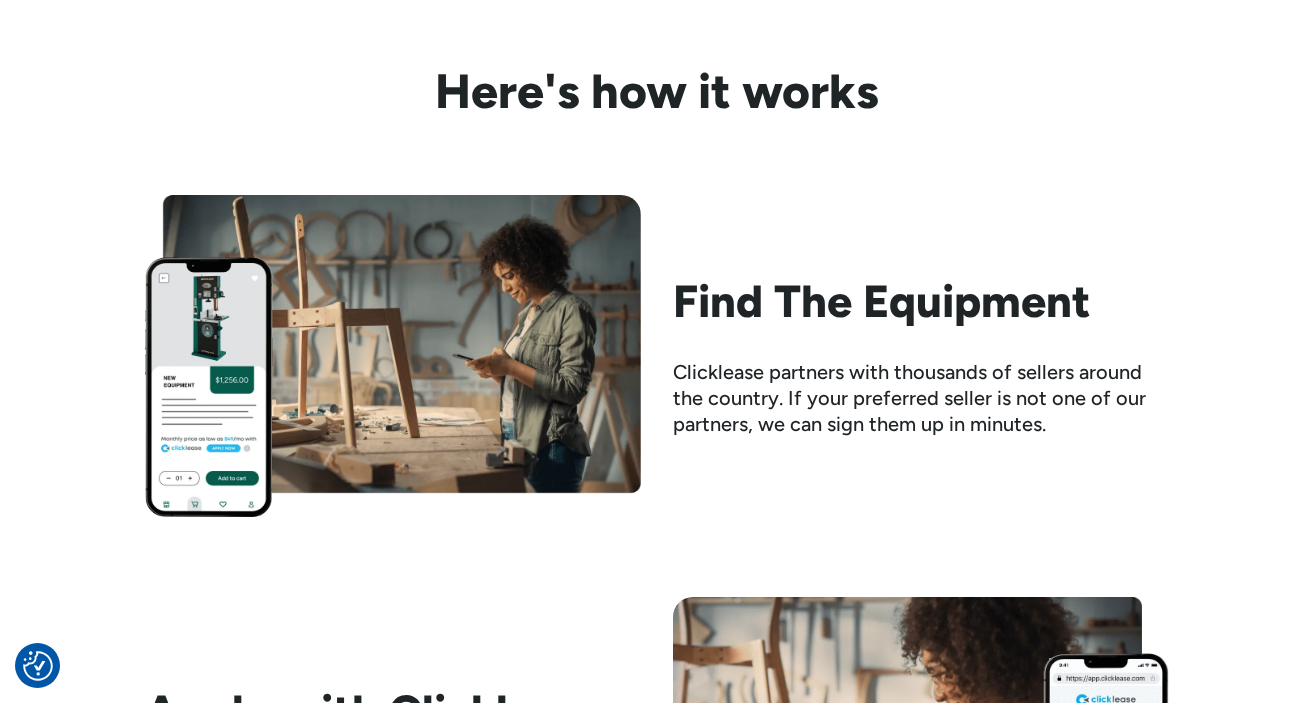 drag, startPoint x: 712, startPoint y: 382, endPoint x: 772, endPoint y: 427, distance: 75 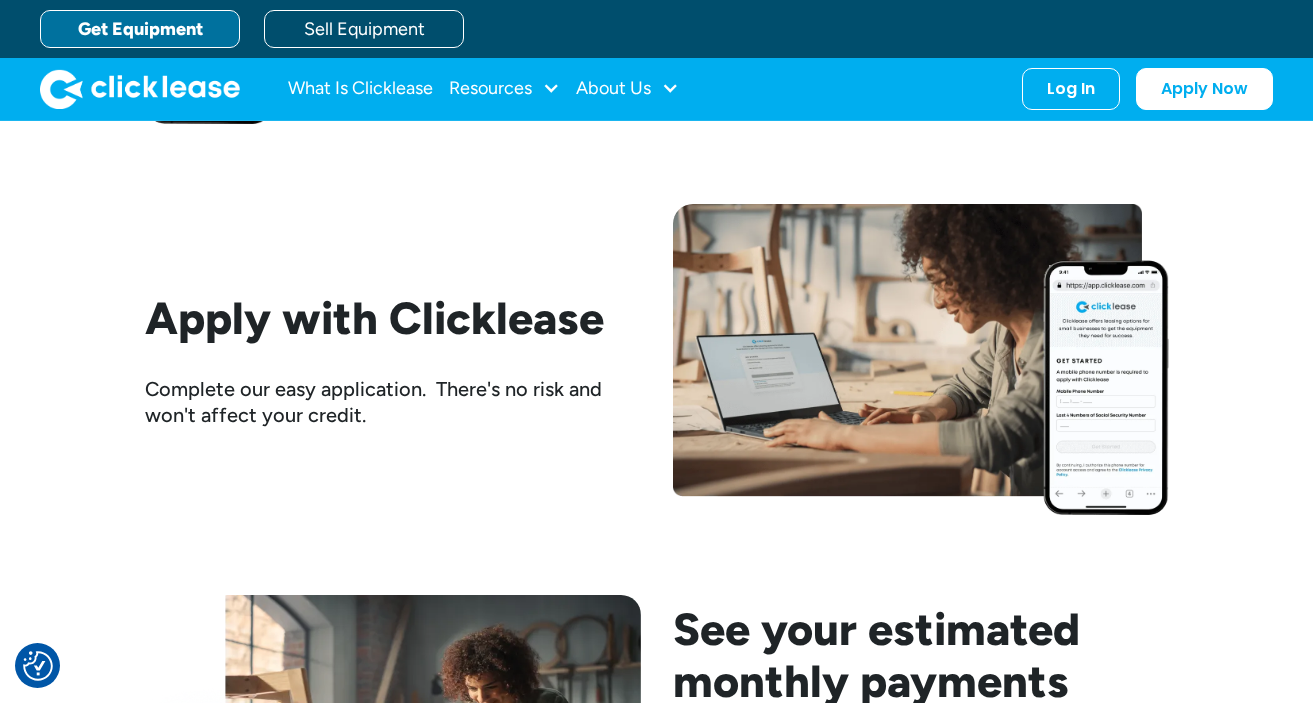 scroll, scrollTop: 1912, scrollLeft: 0, axis: vertical 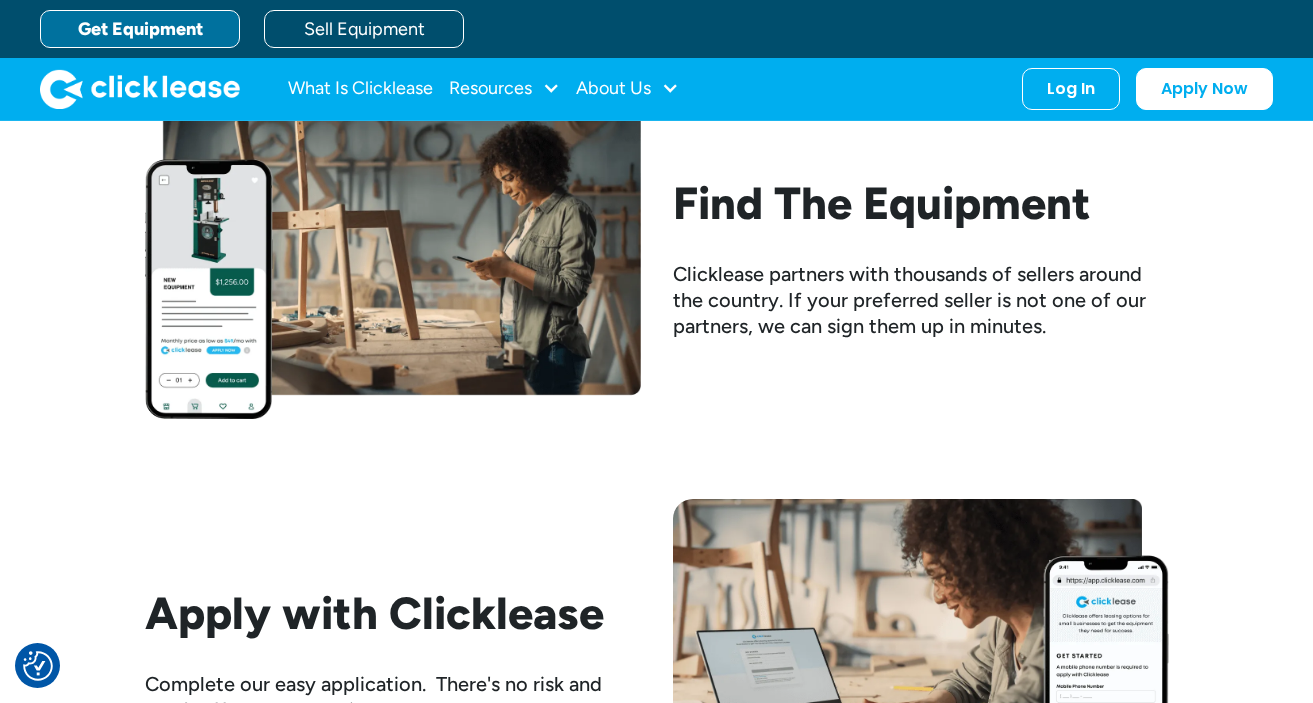 drag, startPoint x: 796, startPoint y: 295, endPoint x: 809, endPoint y: 321, distance: 29.068884 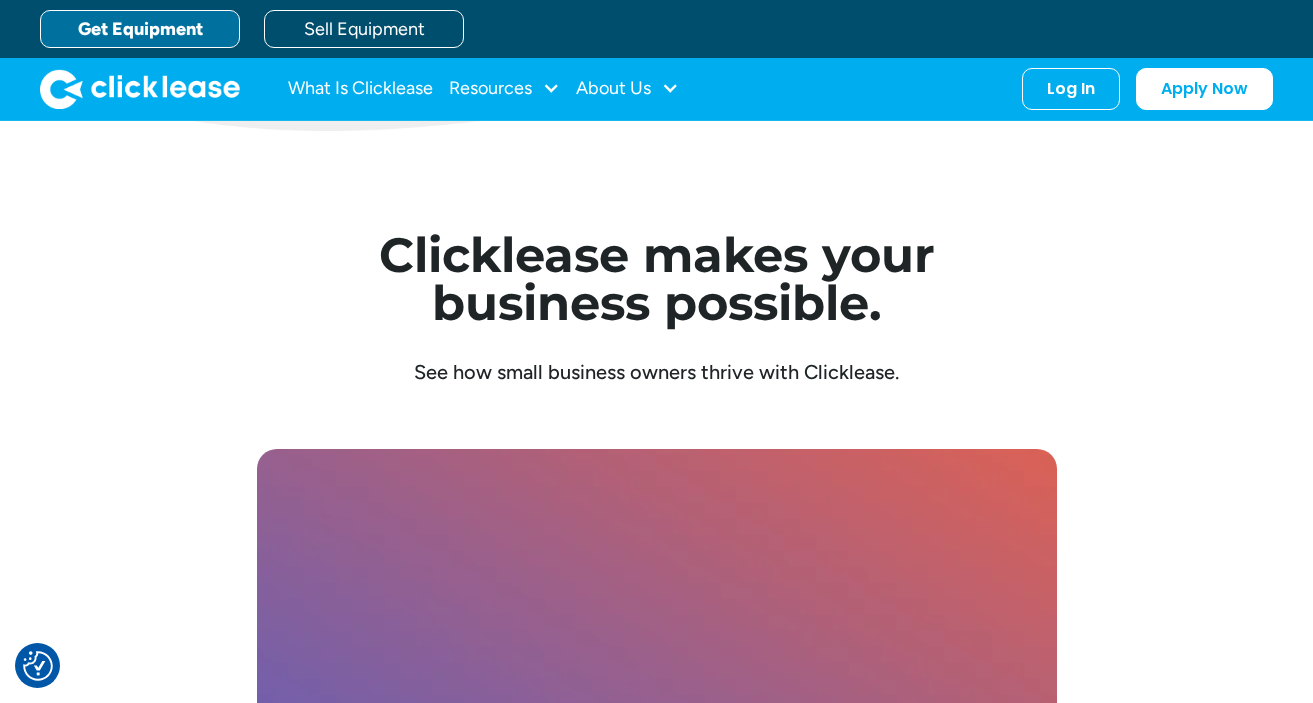 scroll, scrollTop: 3909, scrollLeft: 0, axis: vertical 